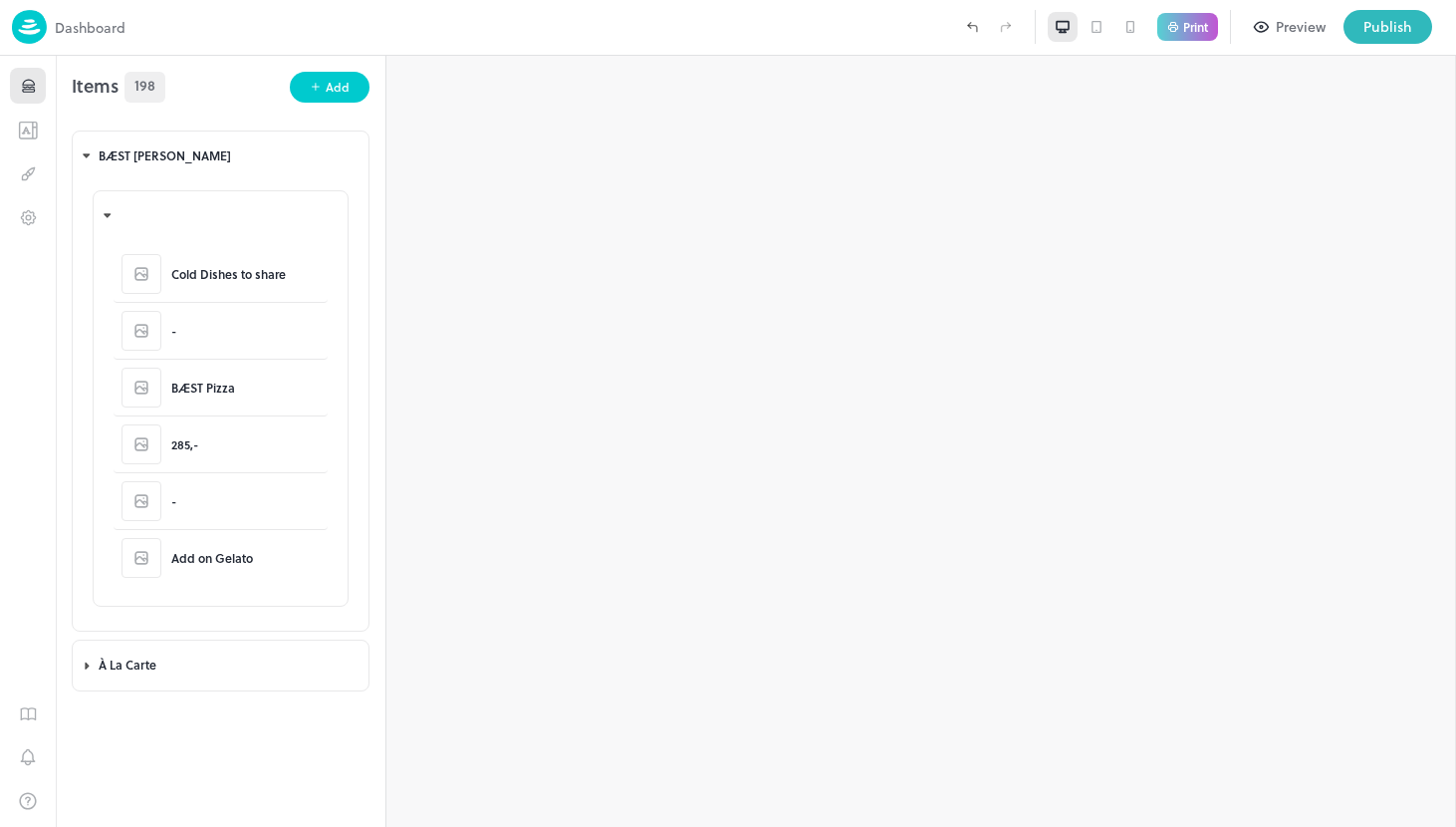 scroll, scrollTop: 0, scrollLeft: 0, axis: both 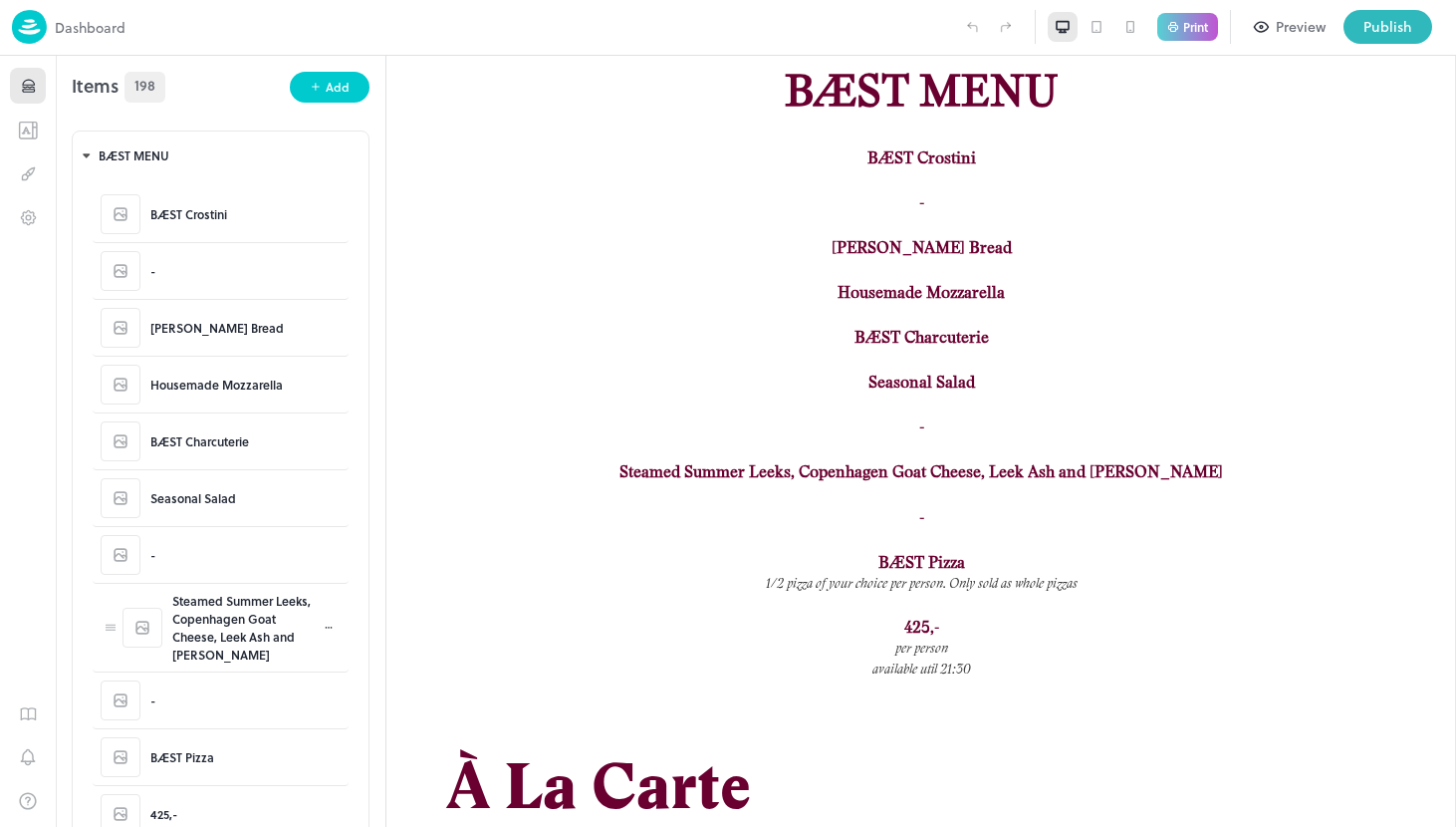 click on "Steamed Summer Leeks, Copenhagen Goat Cheese, Leek Ash and Hazelnut" at bounding box center (244, 628) 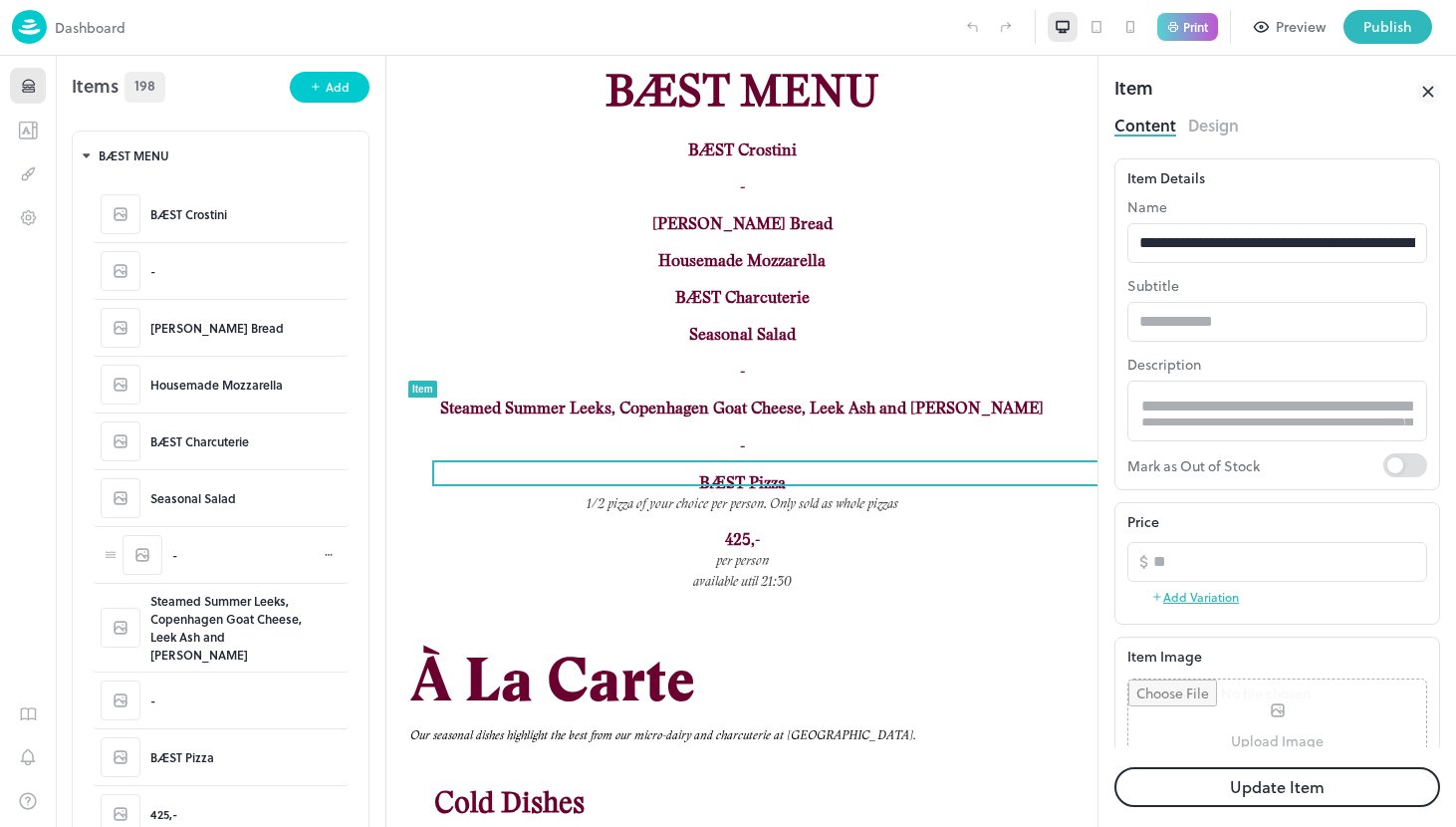 scroll, scrollTop: 0, scrollLeft: 0, axis: both 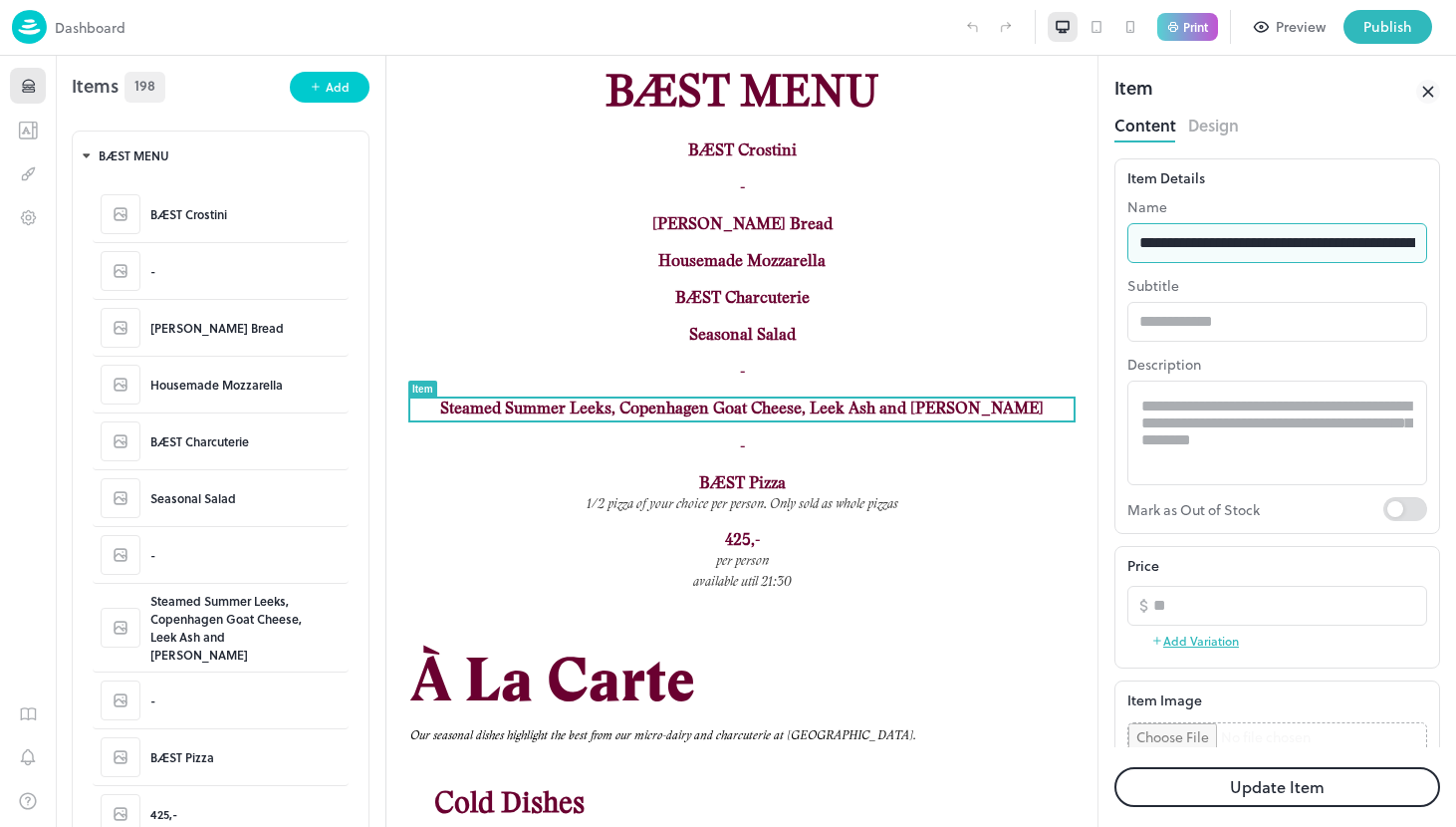 click on "**********" at bounding box center [1277, 243] 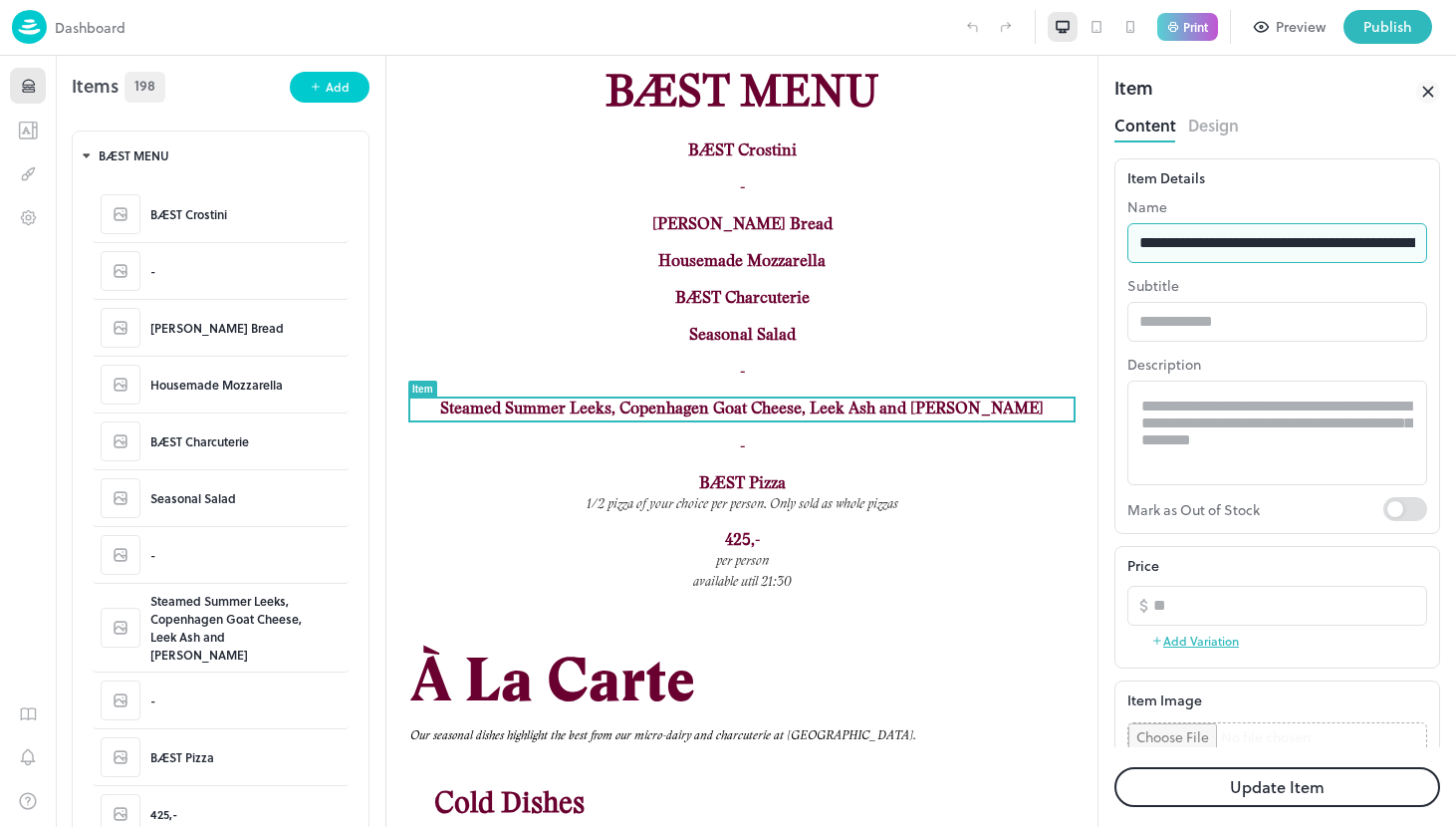 click on "**********" at bounding box center (1277, 243) 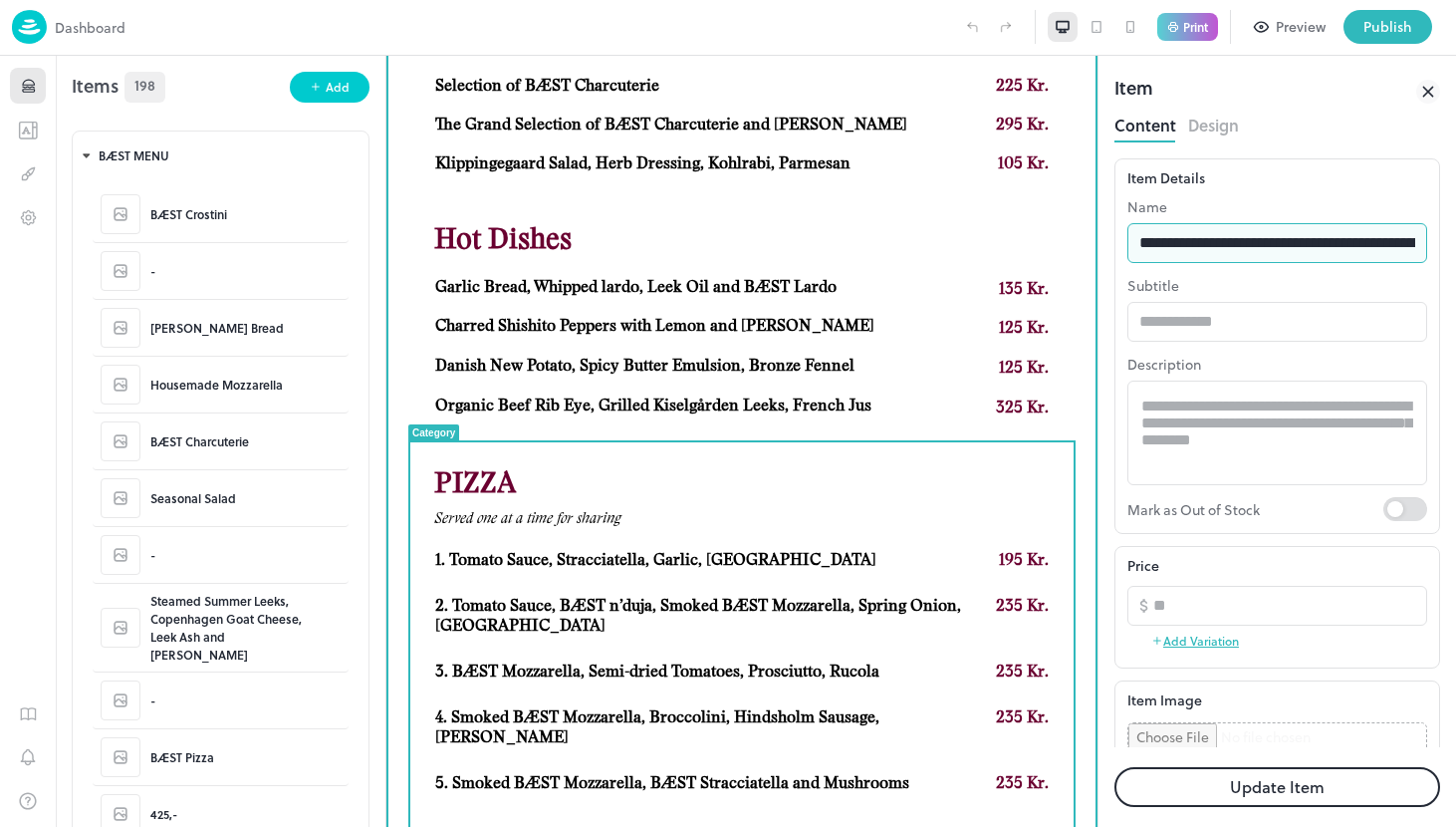 scroll, scrollTop: 1044, scrollLeft: 0, axis: vertical 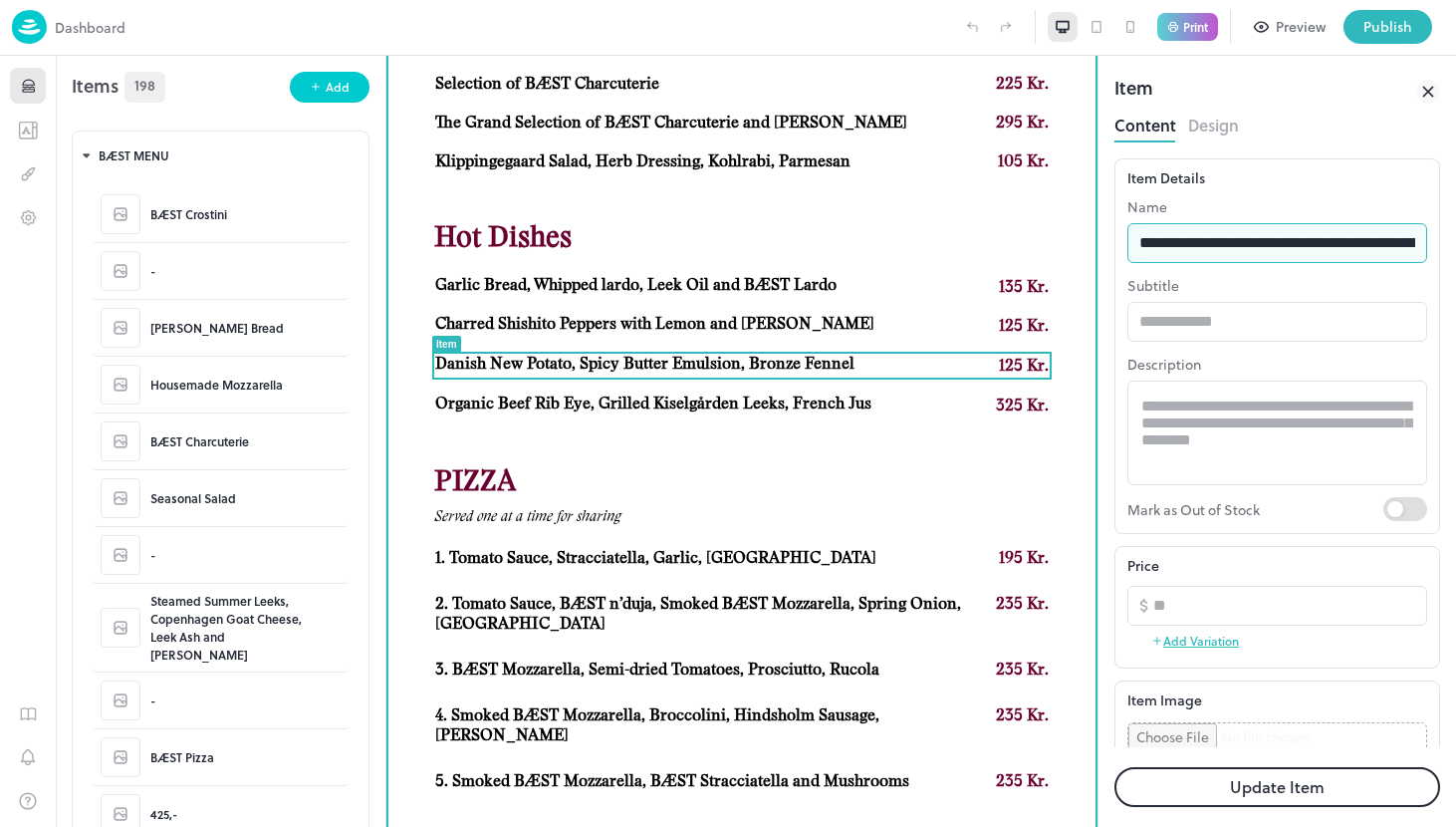 click on "Danish New Potato, Spicy Butter Emulsion, Bronze Fennel" at bounding box center [644, 364] 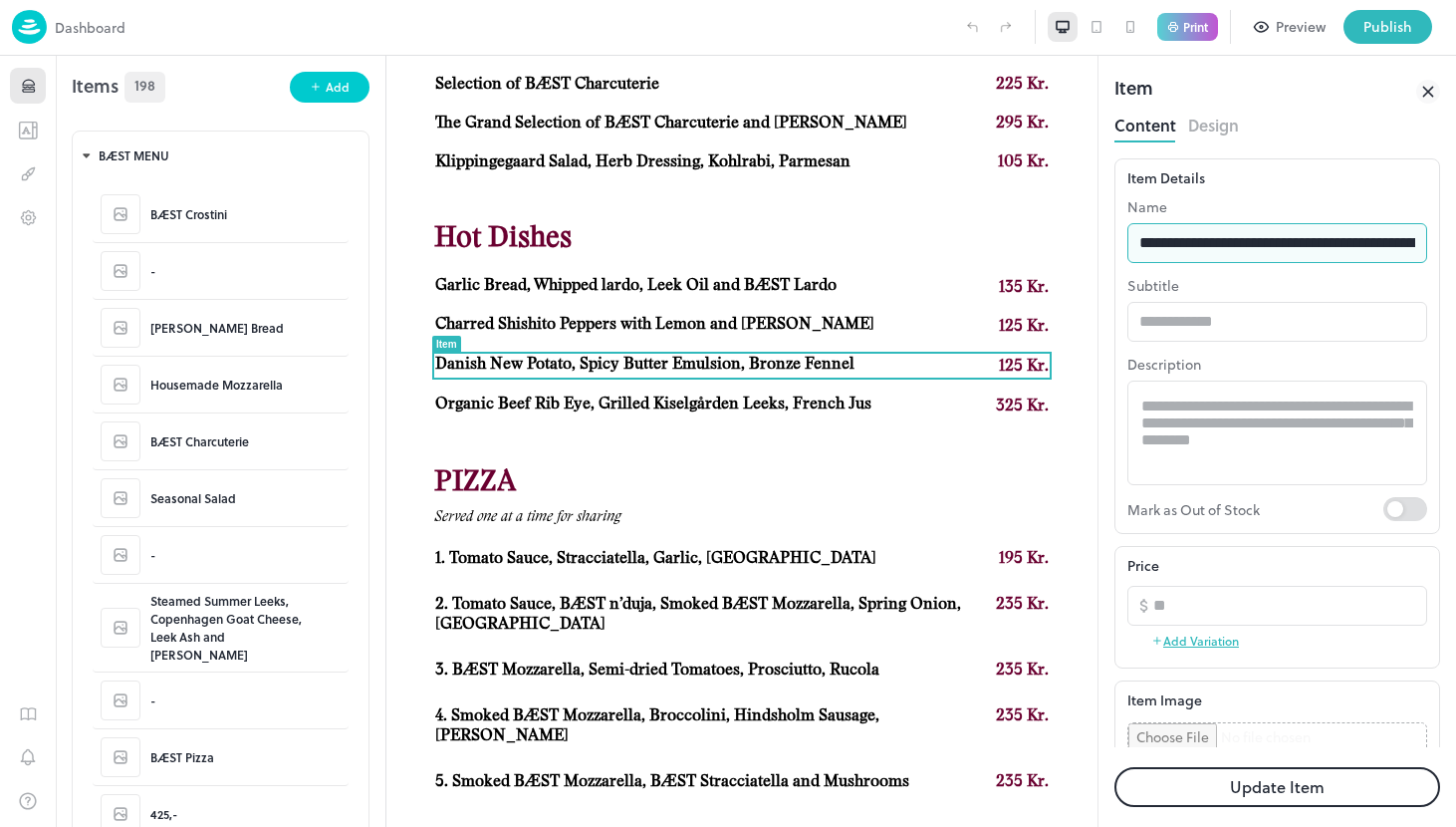 click on "**********" at bounding box center [1277, 243] 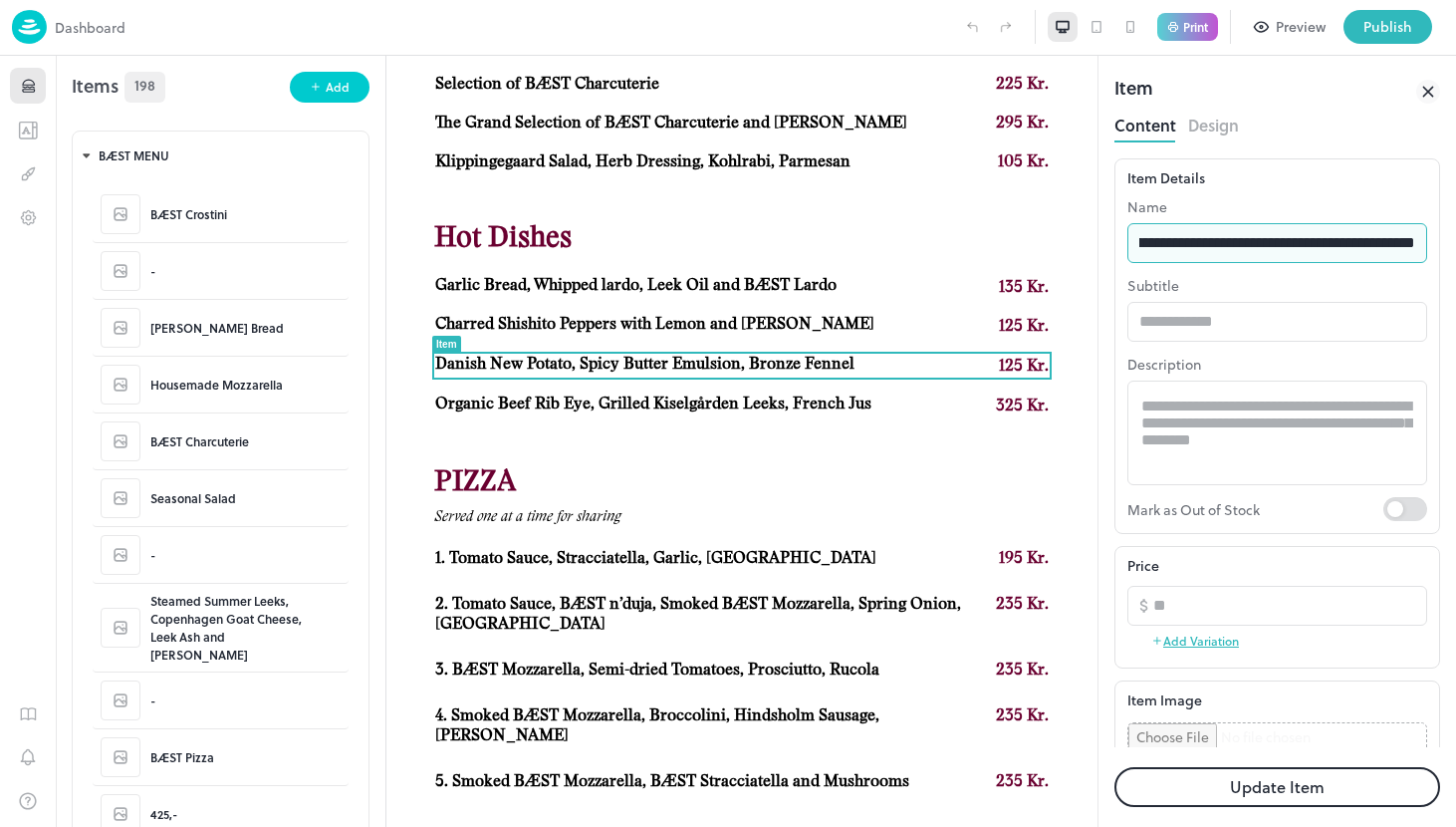 type on "**********" 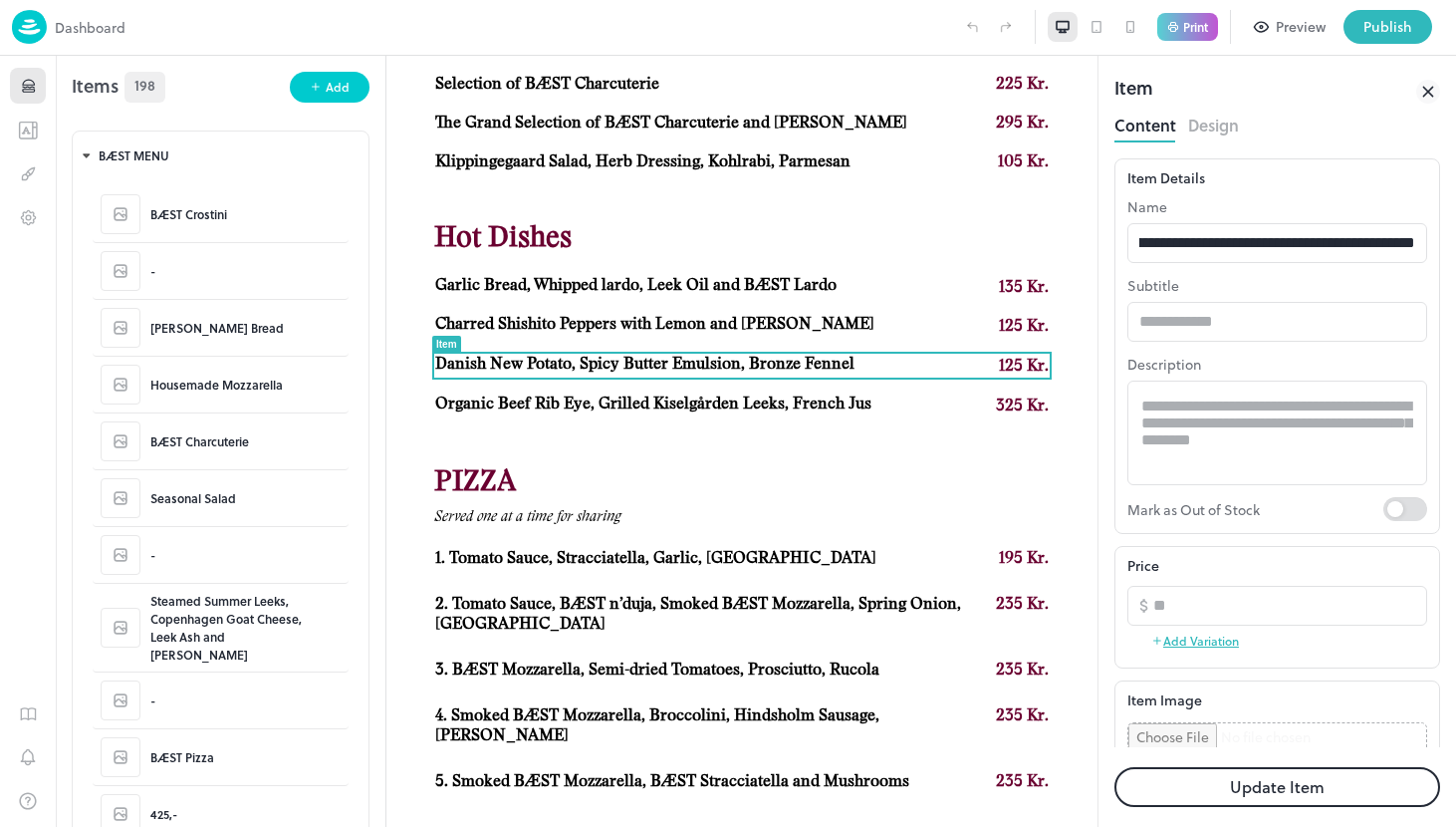 click on "Update Item" at bounding box center [1277, 787] 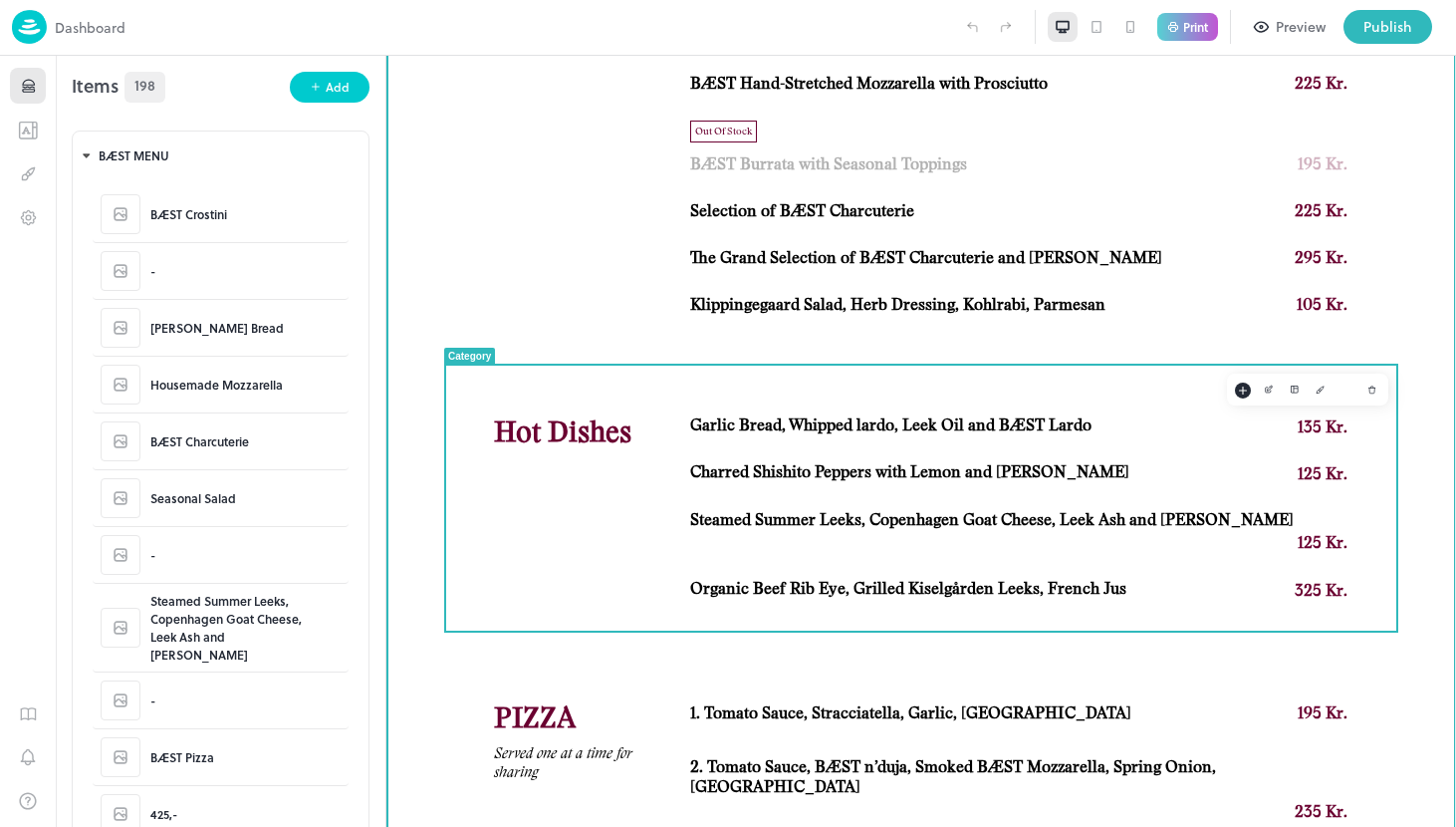 scroll, scrollTop: 1003, scrollLeft: 0, axis: vertical 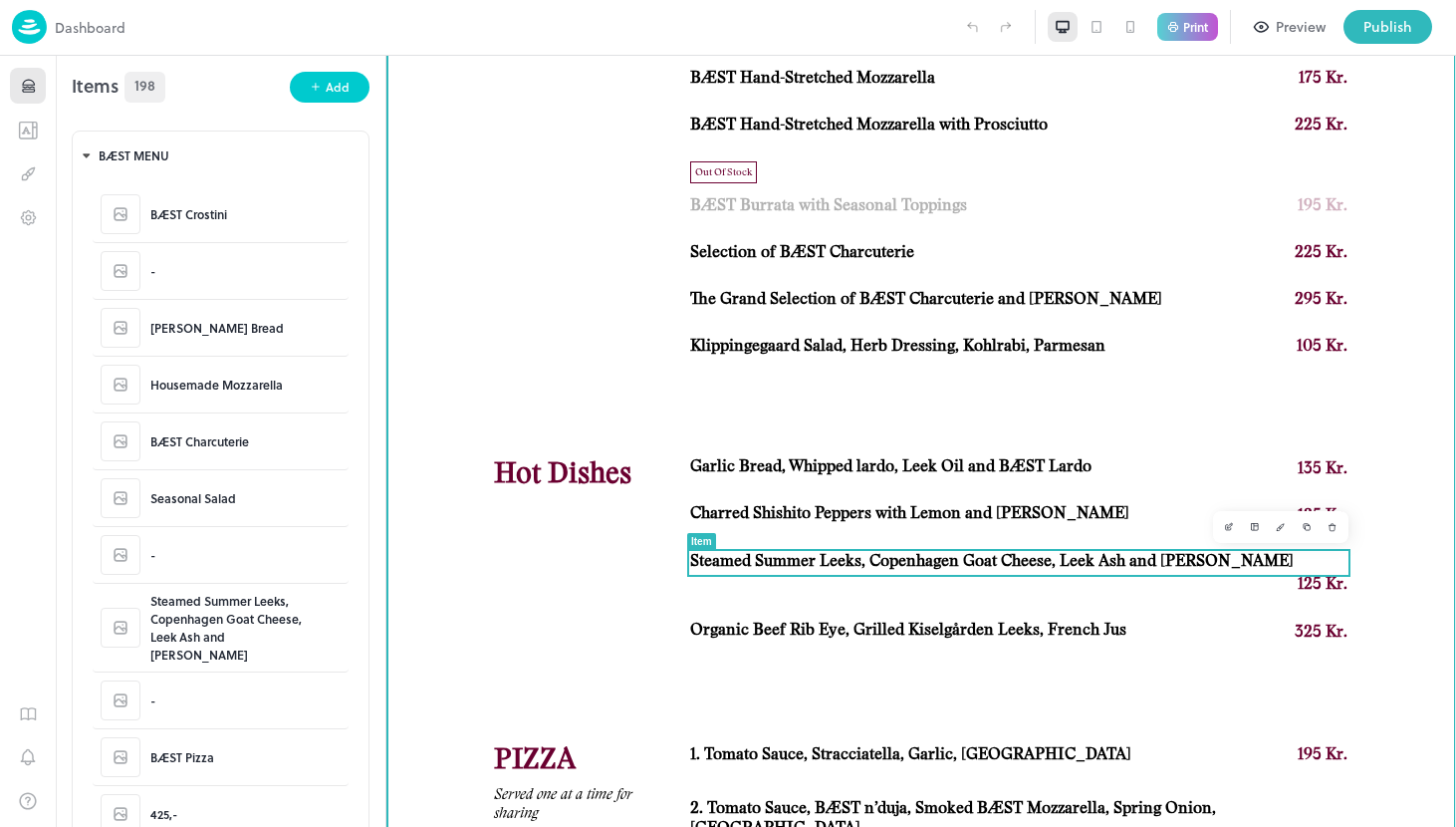 click on "125 Kr." at bounding box center (1019, 584) 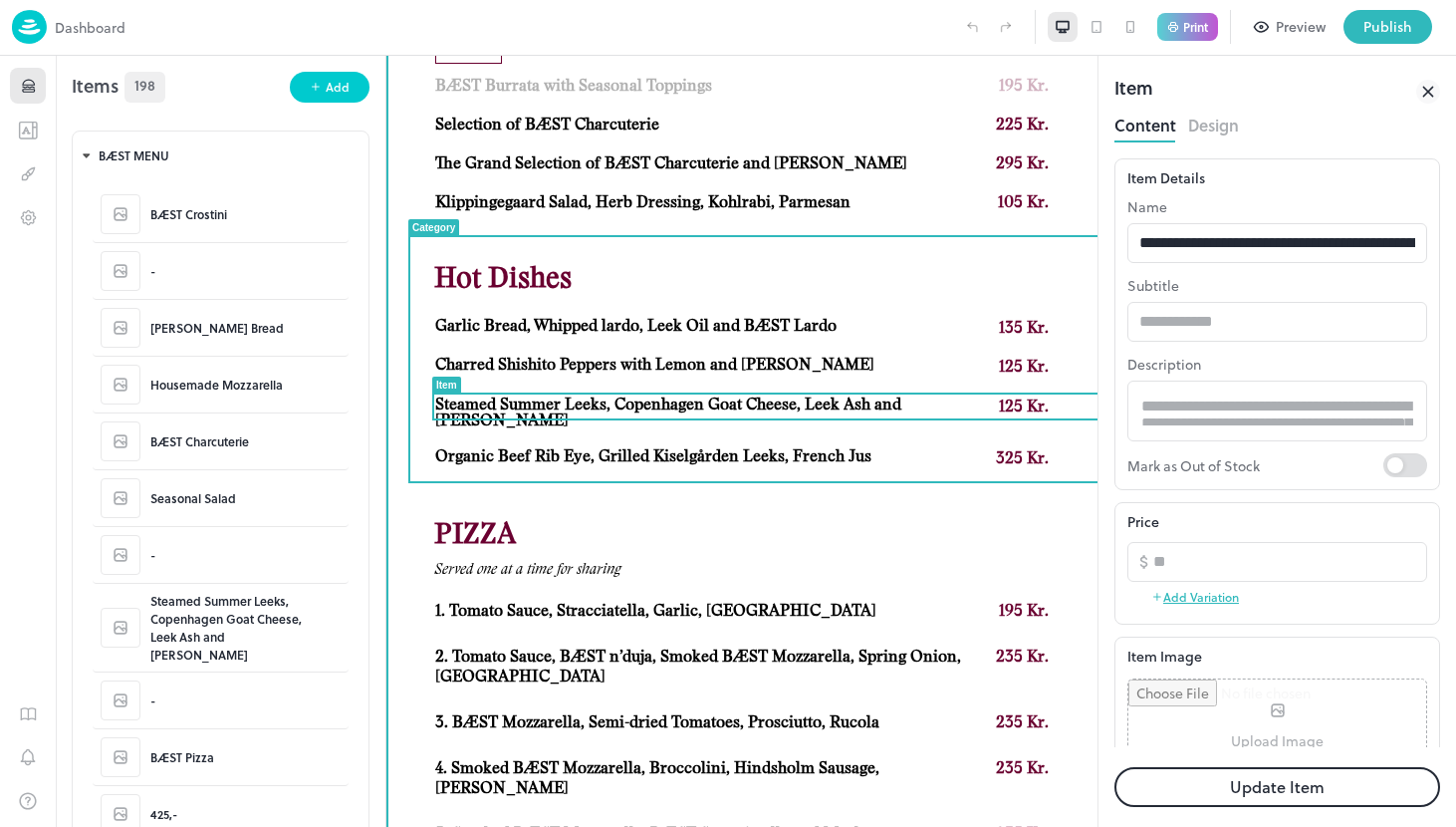 scroll, scrollTop: 0, scrollLeft: 0, axis: both 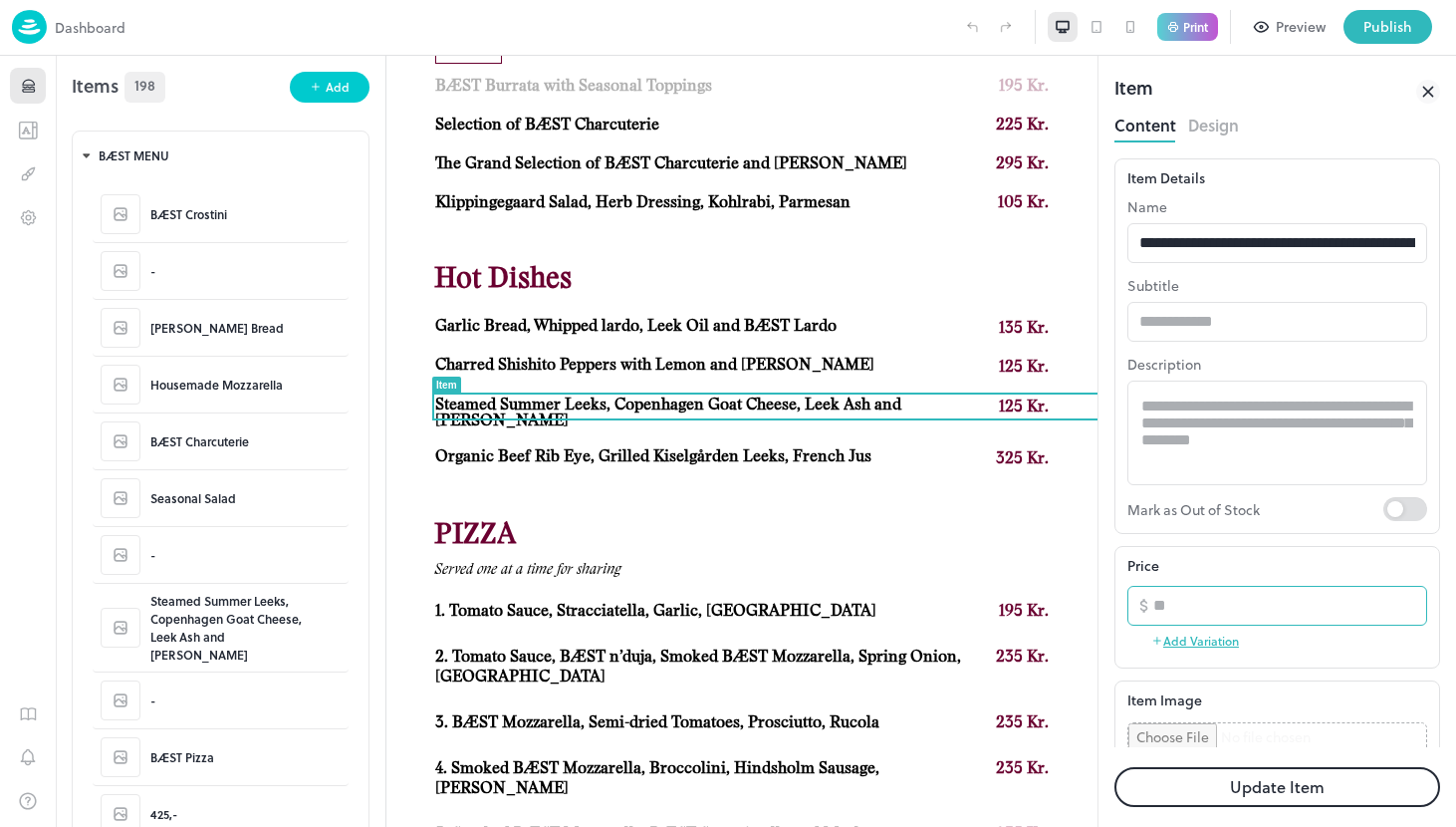 click on "***" at bounding box center [1290, 606] 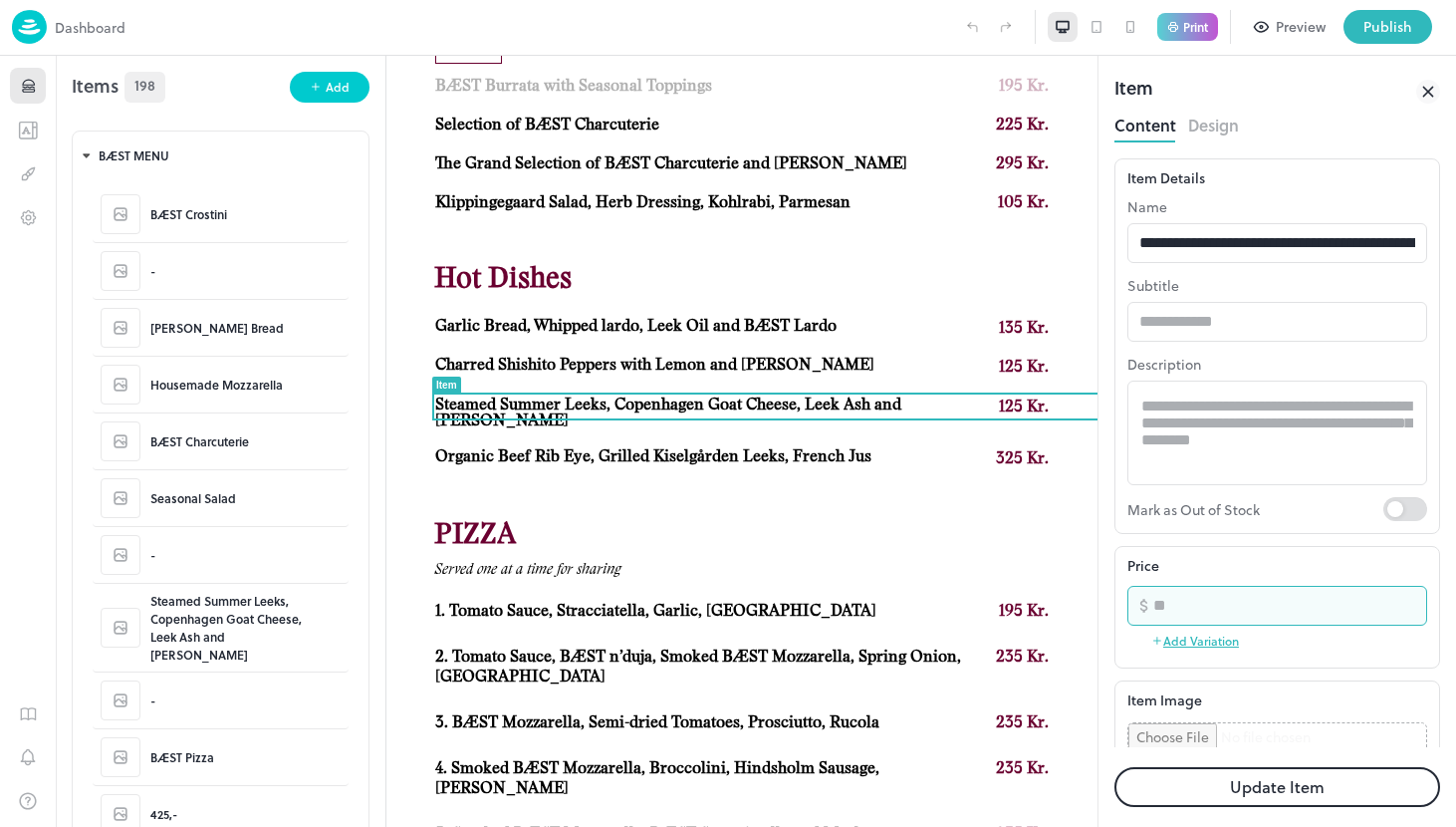 type on "***" 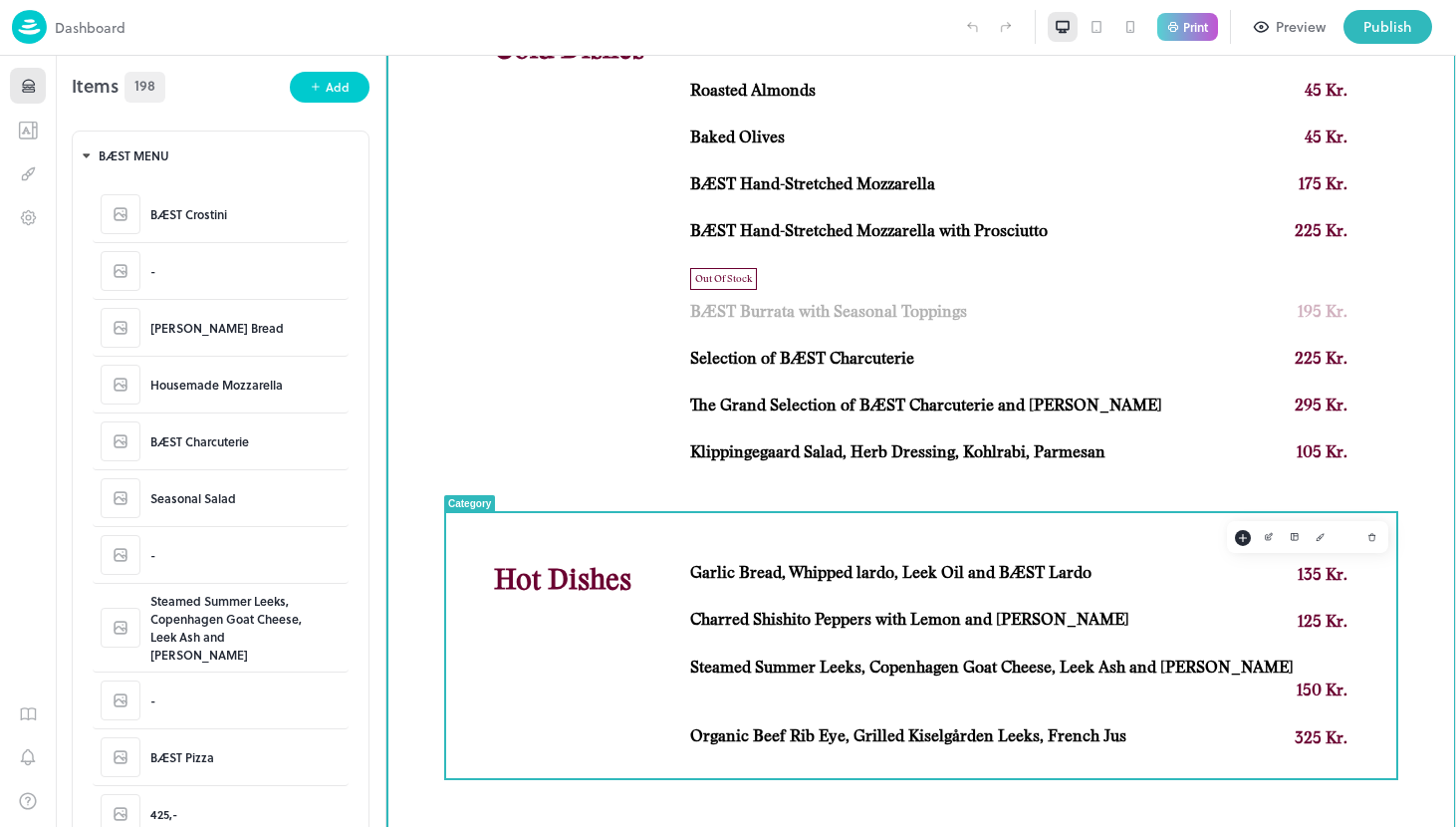 scroll, scrollTop: 862, scrollLeft: 0, axis: vertical 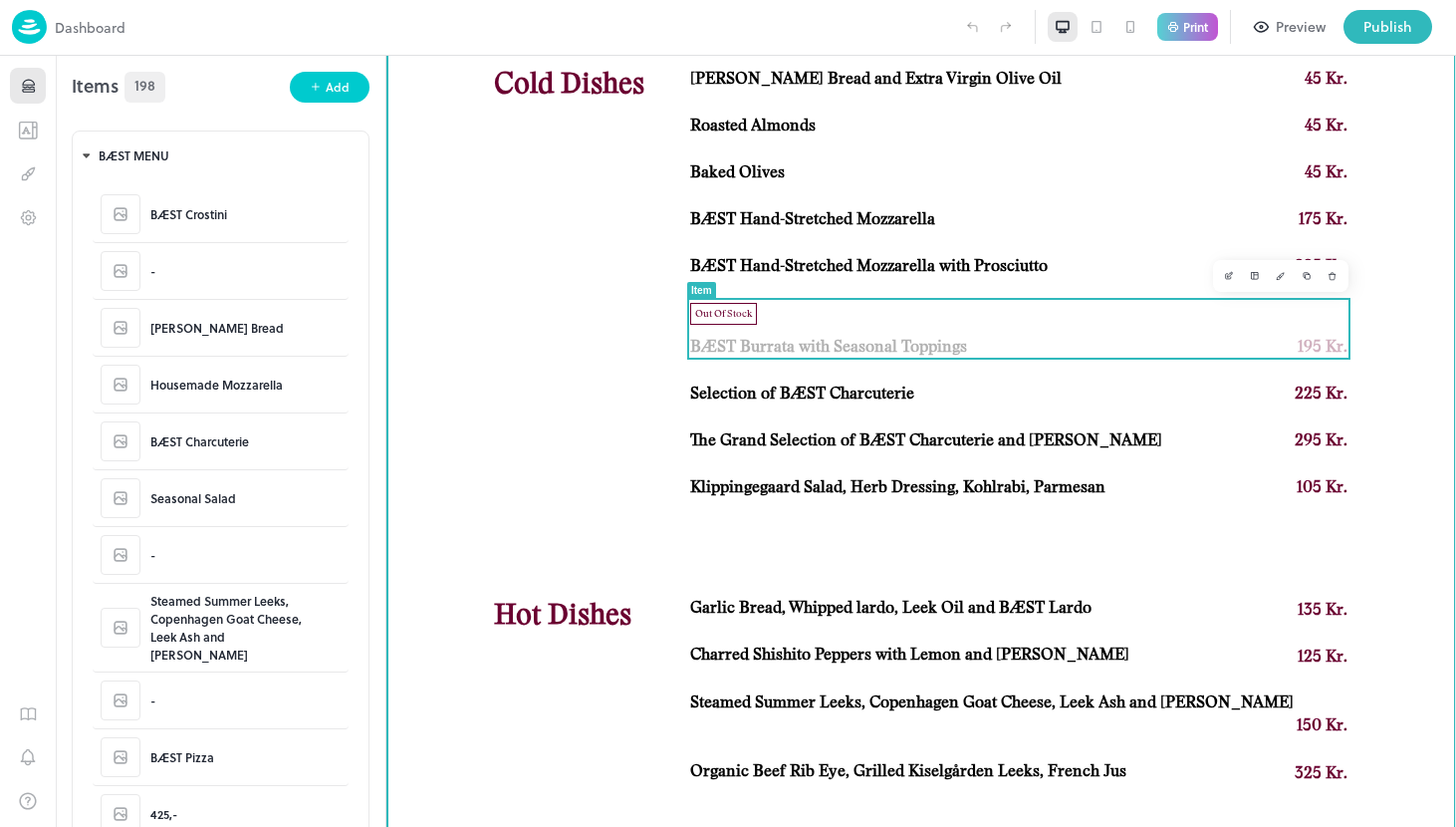click on "Out Of Stock BÆST Burrata with Seasonal Toppings  195 Kr." at bounding box center (1019, 331) 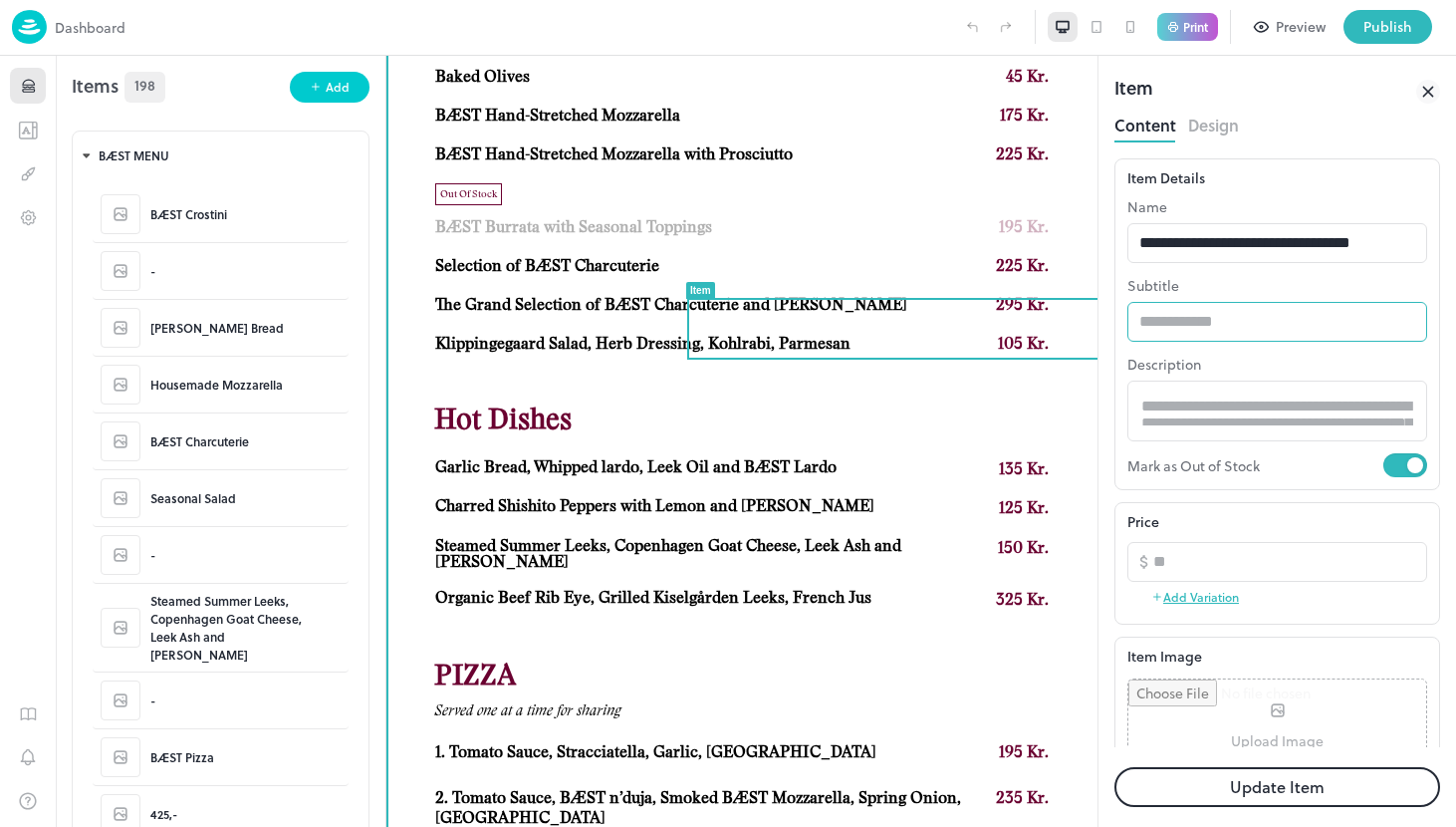 scroll, scrollTop: 0, scrollLeft: 0, axis: both 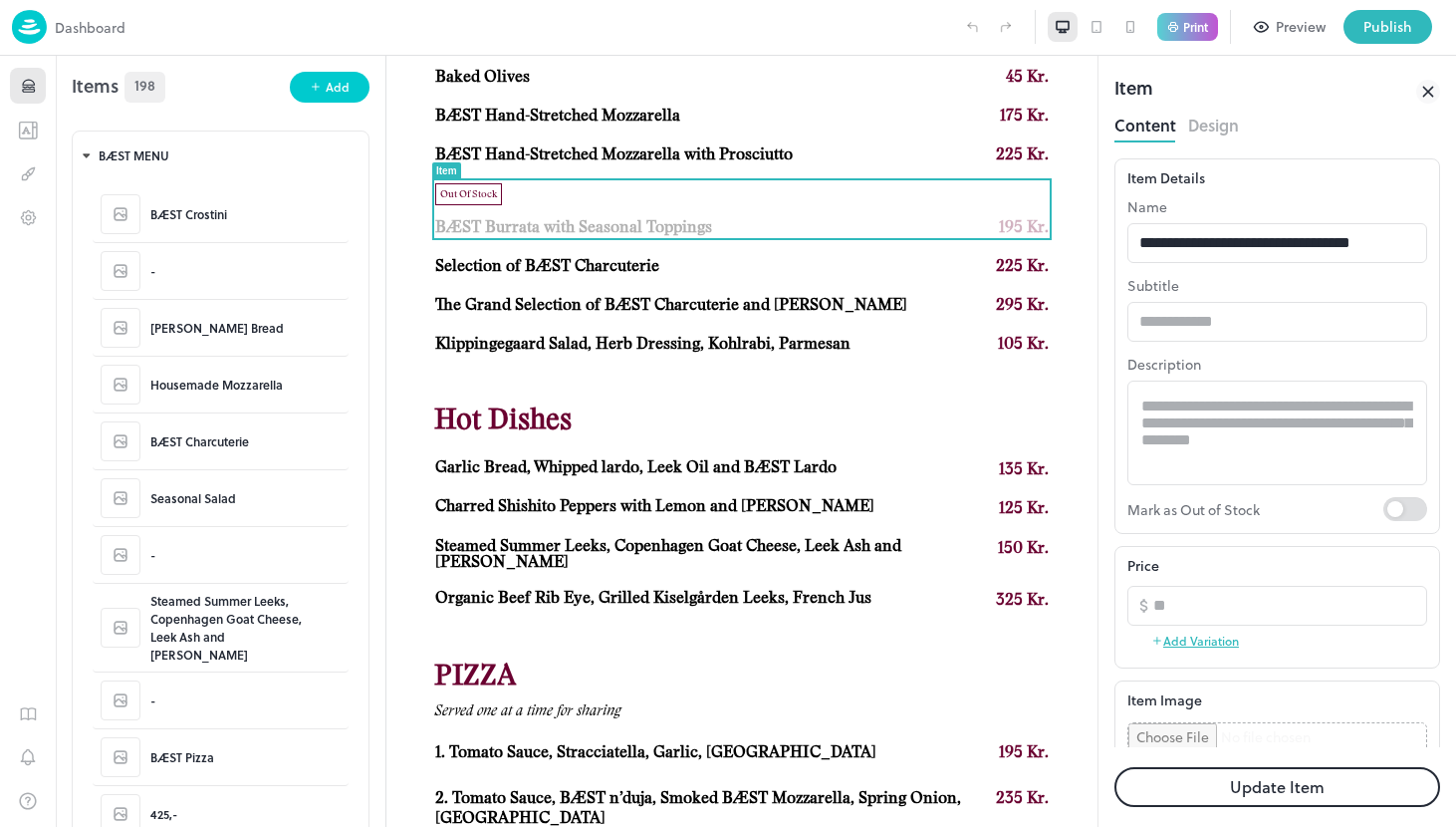 click on "Update Item" at bounding box center [1277, 787] 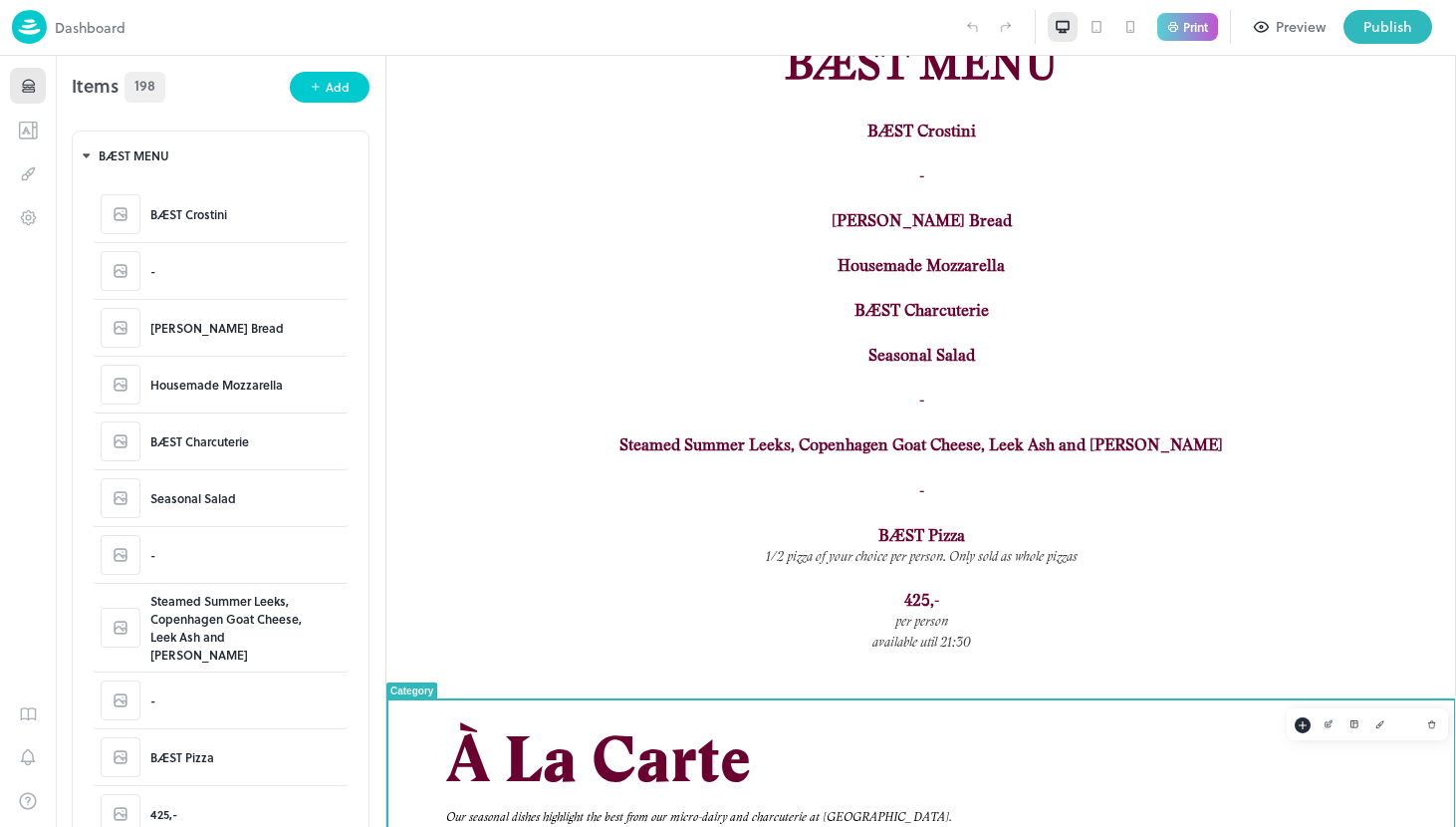 scroll, scrollTop: 0, scrollLeft: 0, axis: both 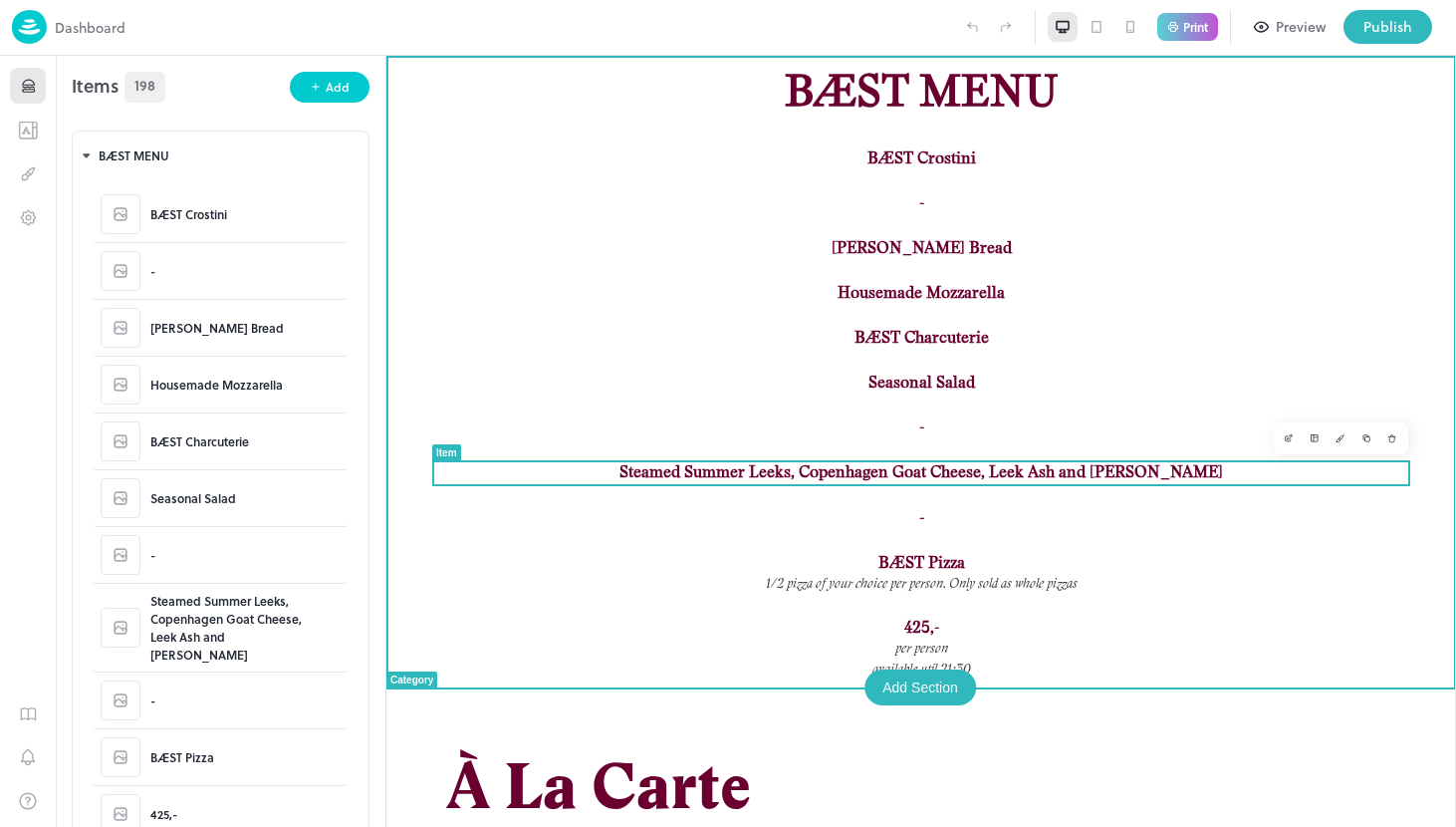 click on "Steamed Summer Leeks, Copenhagen Goat Cheese, Leek Ash and Hazelnut" at bounding box center [921, 472] 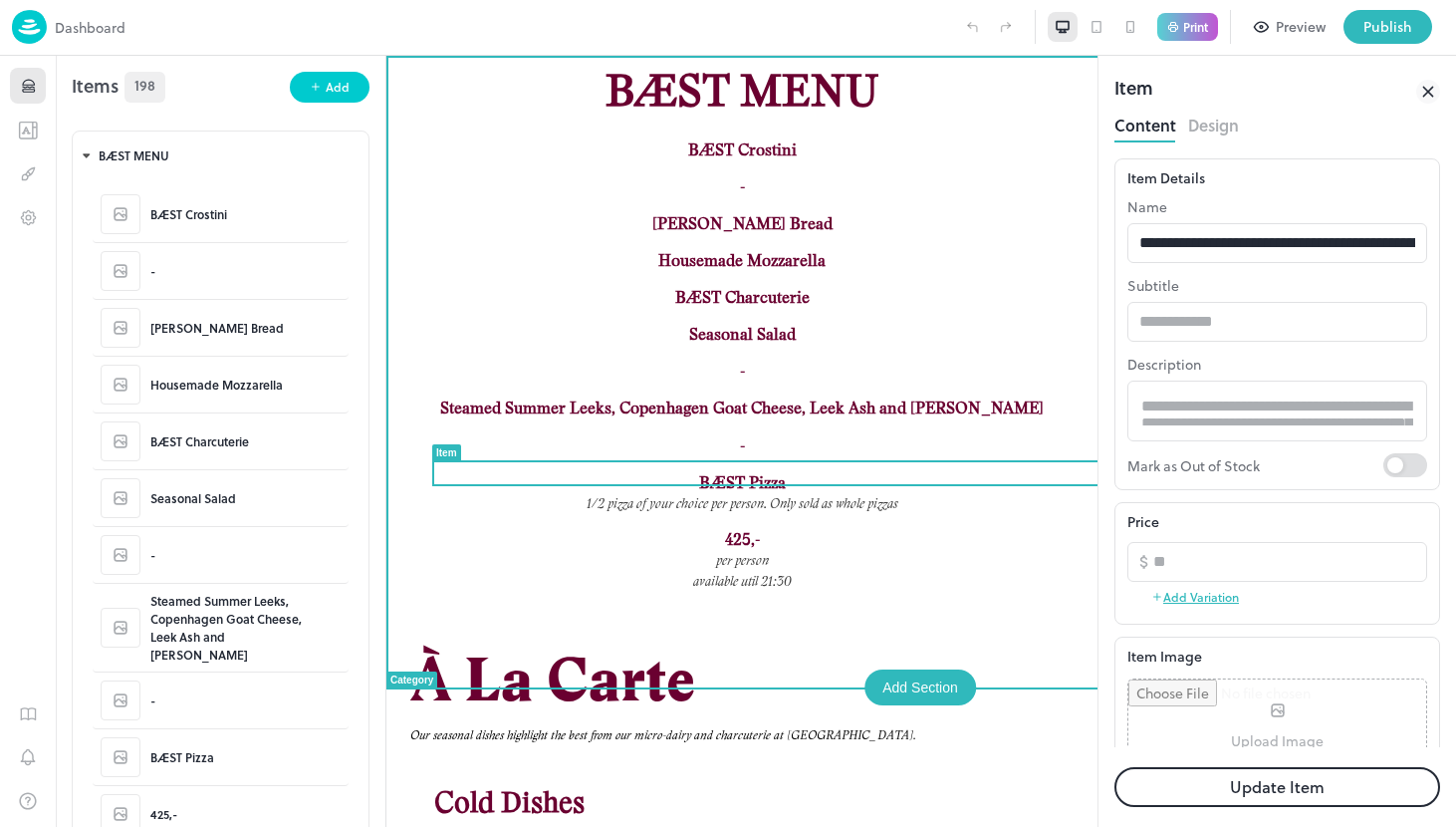 scroll, scrollTop: 0, scrollLeft: 0, axis: both 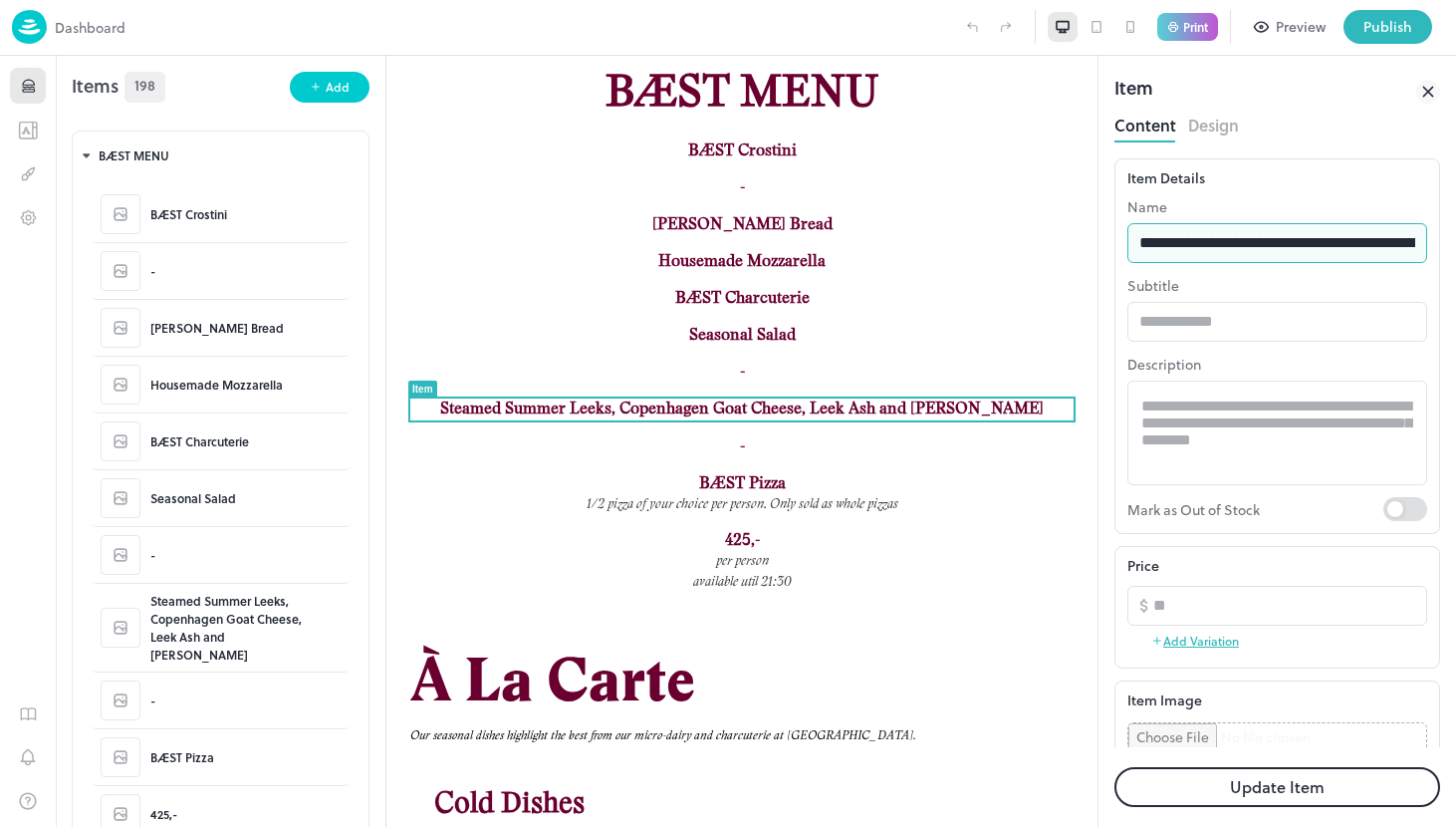 click on "**********" at bounding box center [1277, 243] 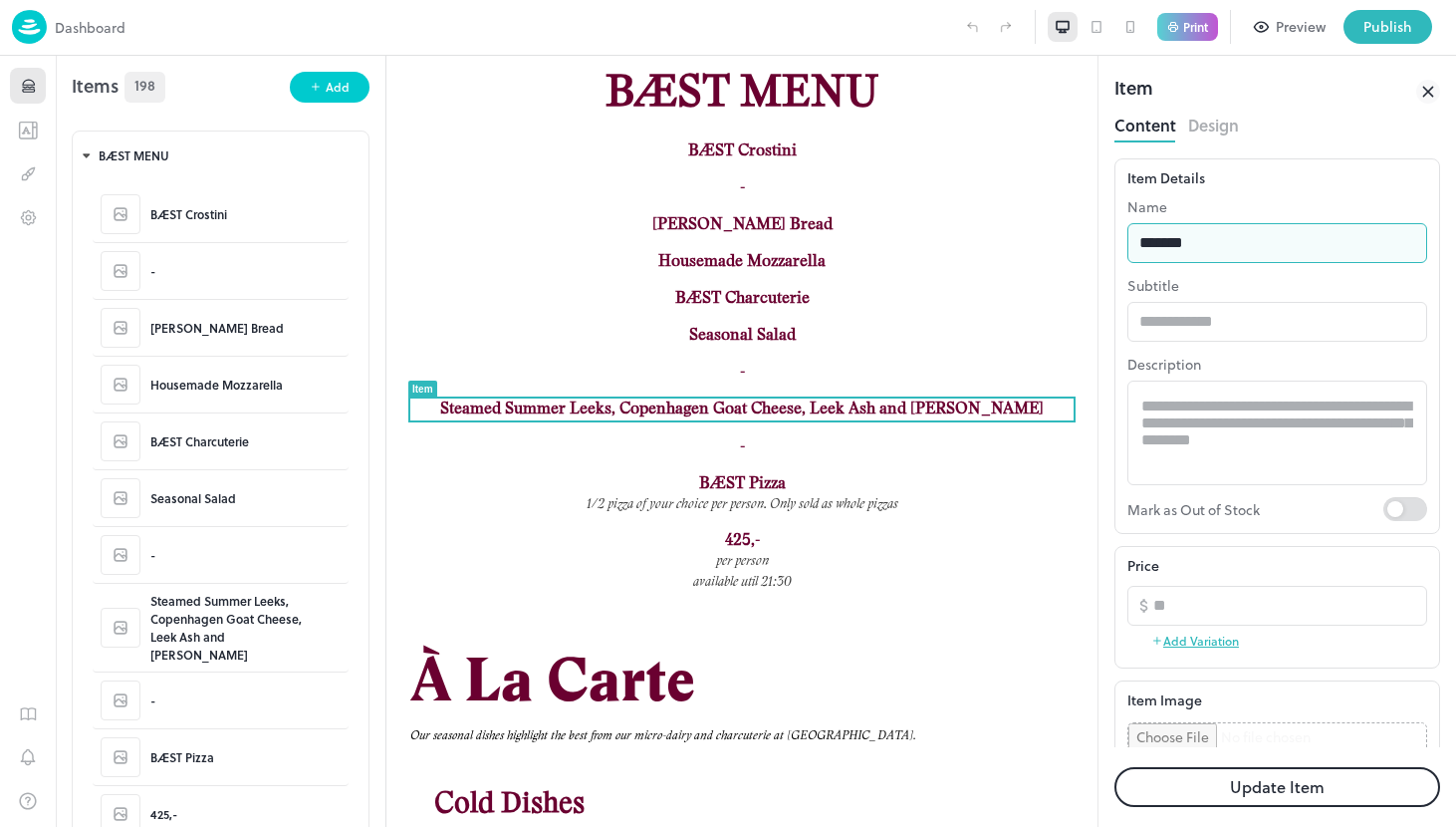 click on "*******" at bounding box center (1277, 243) 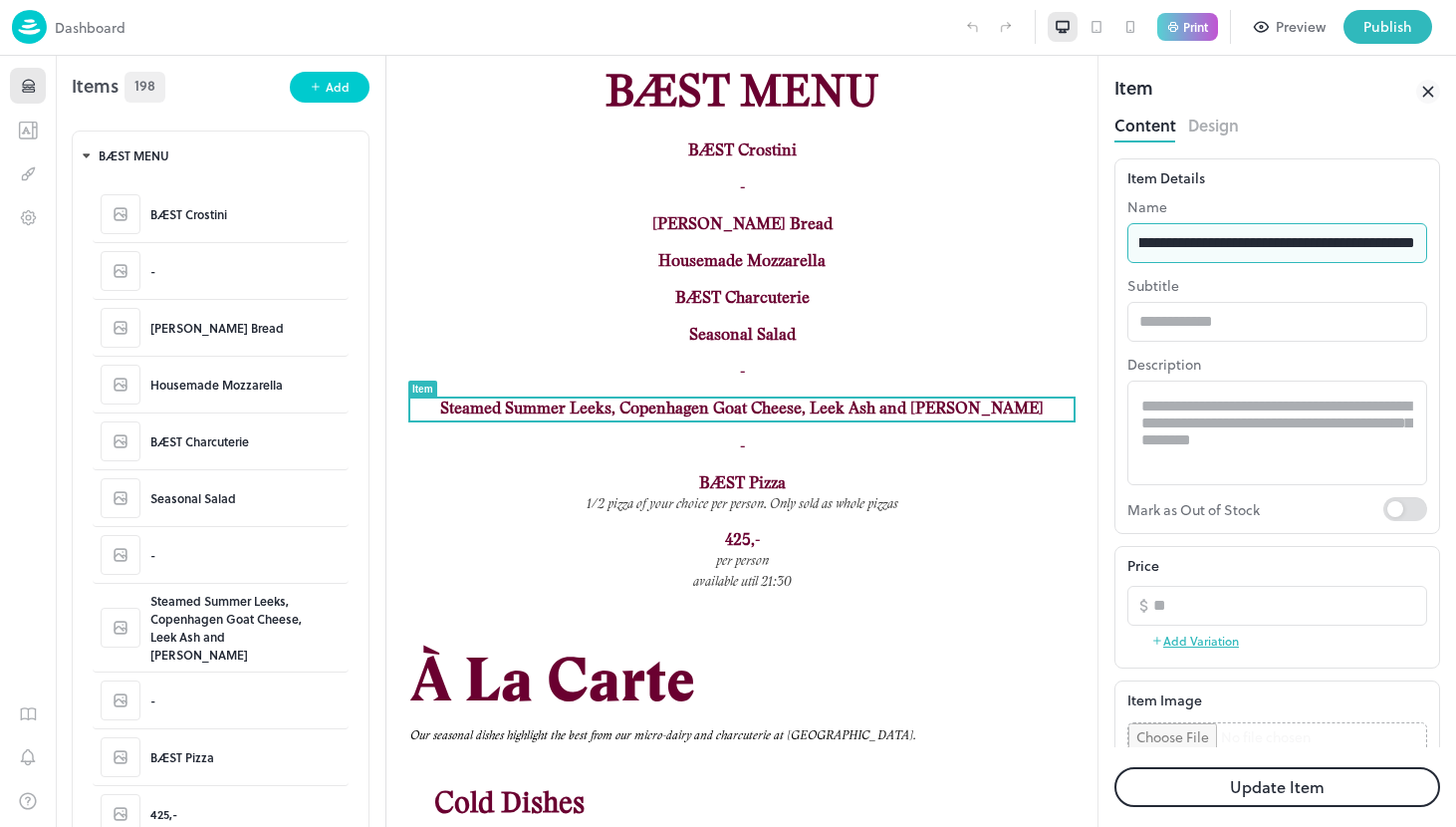 scroll, scrollTop: 0, scrollLeft: 155, axis: horizontal 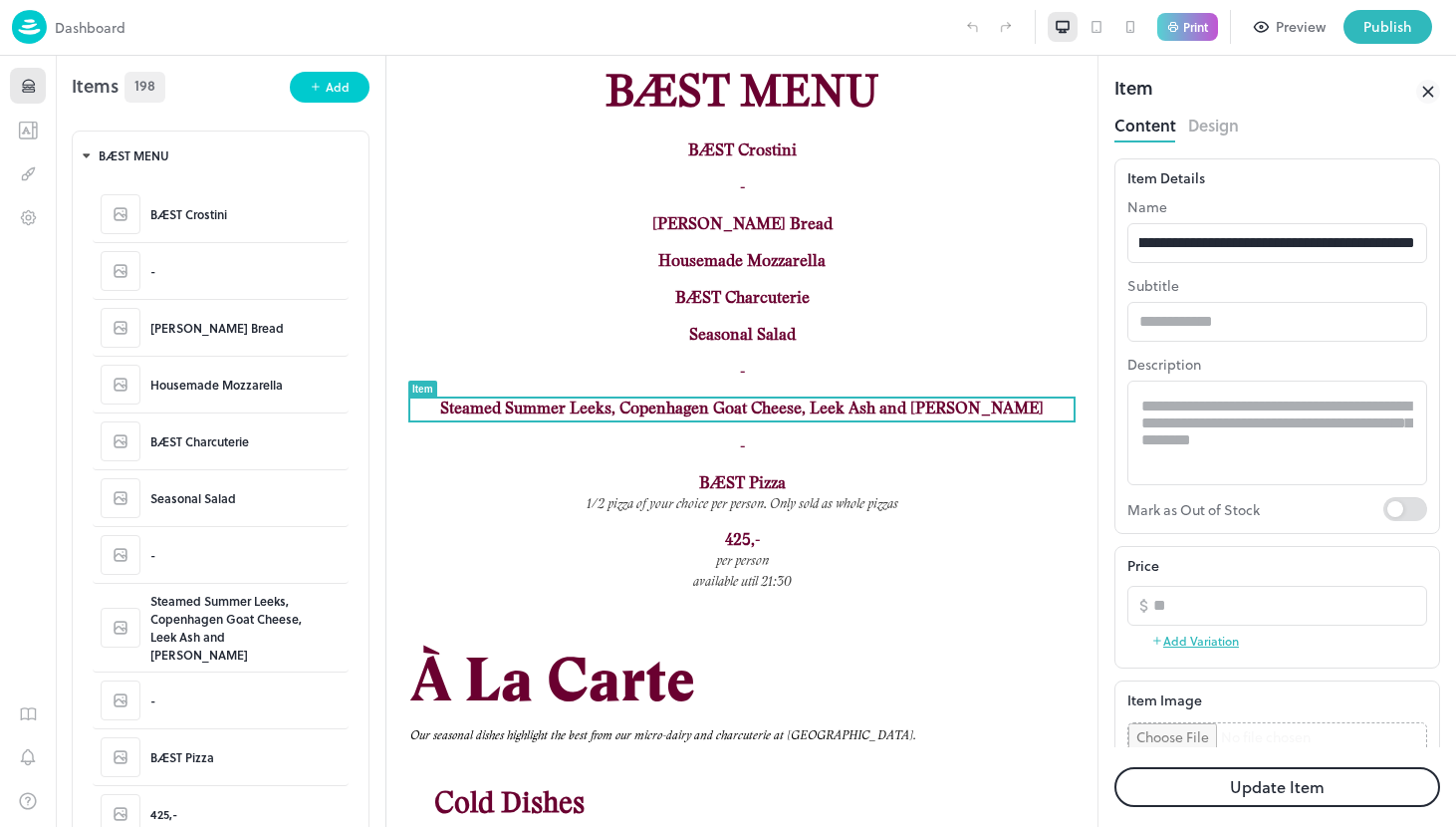 click on "Update Item" at bounding box center [1277, 787] 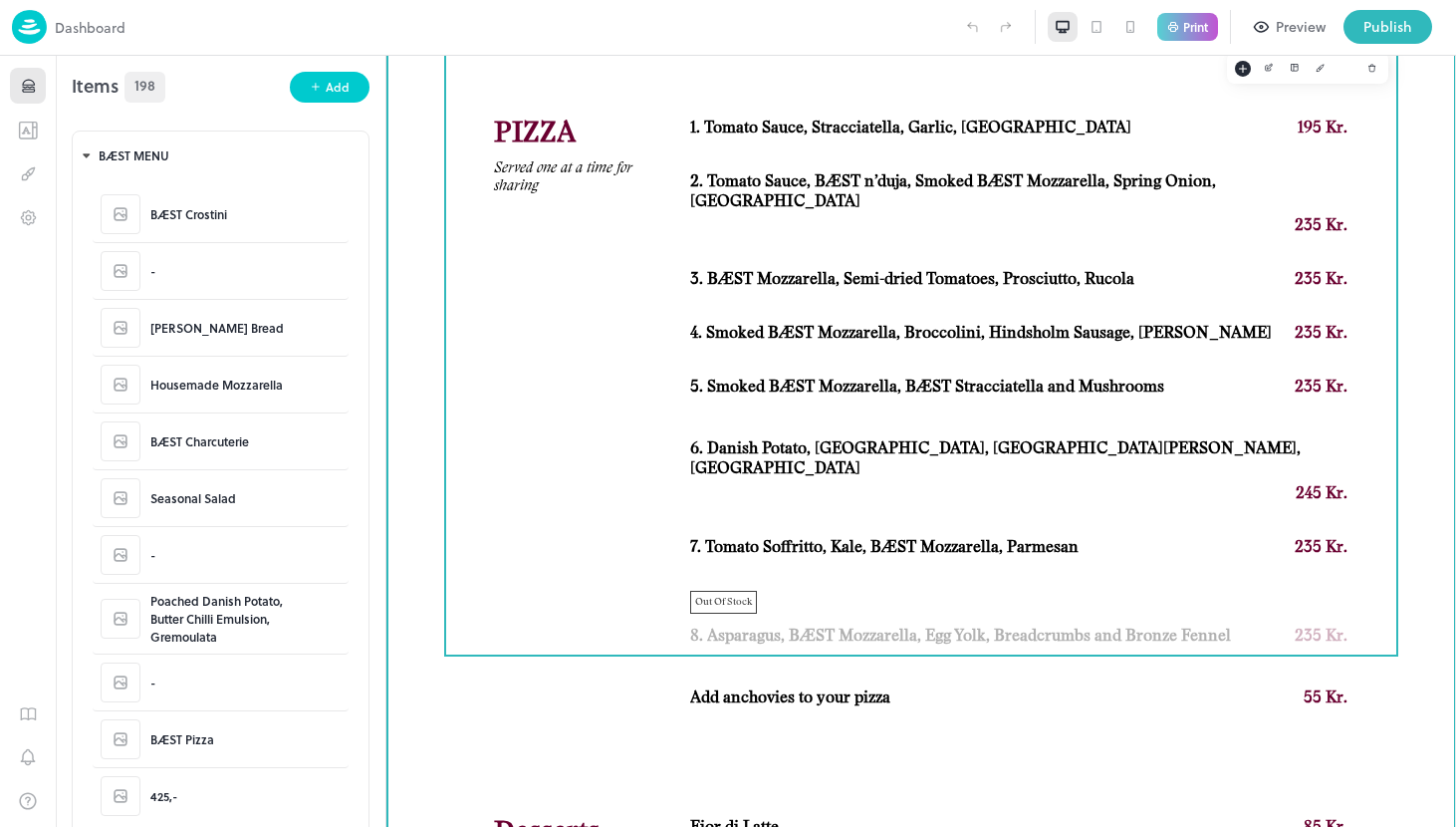 scroll, scrollTop: 1599, scrollLeft: 0, axis: vertical 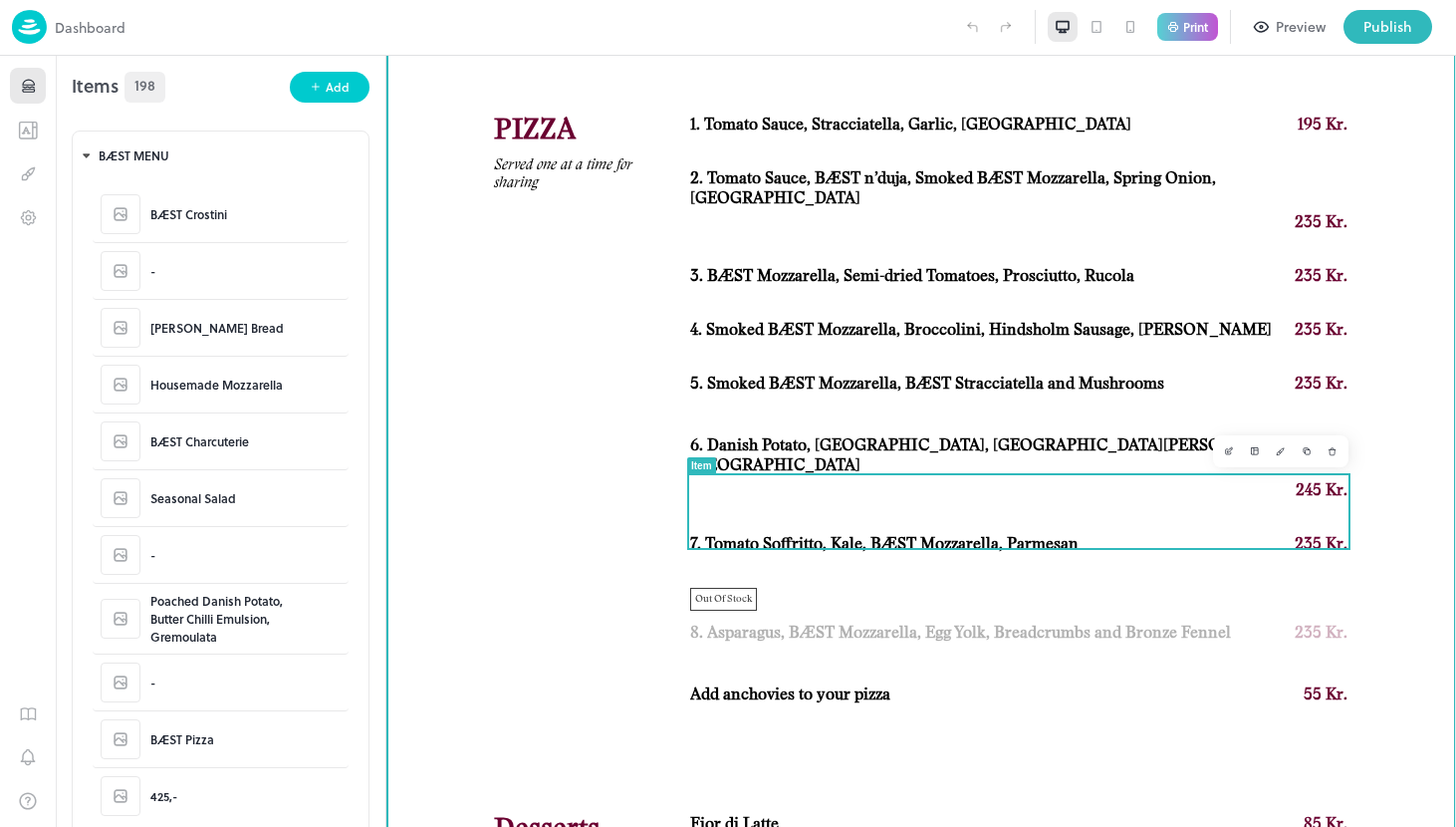 click on "Out Of Stock 8. Asparagus, BÆST Mozzarella, Egg Yolk, Breadcrumbs and Bronze Fennel  235 Kr." at bounding box center (1019, 623) 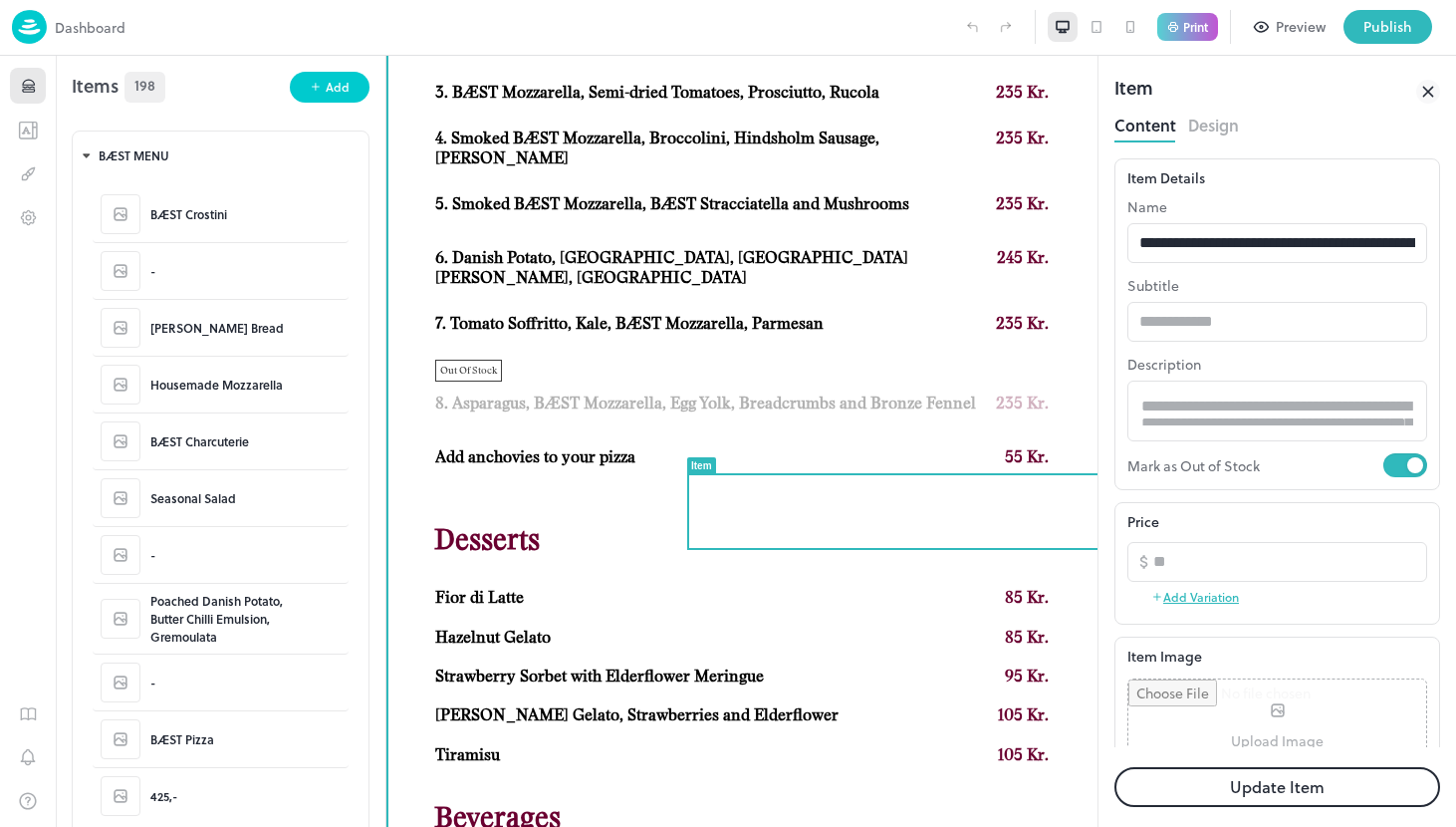 scroll, scrollTop: 1639, scrollLeft: 0, axis: vertical 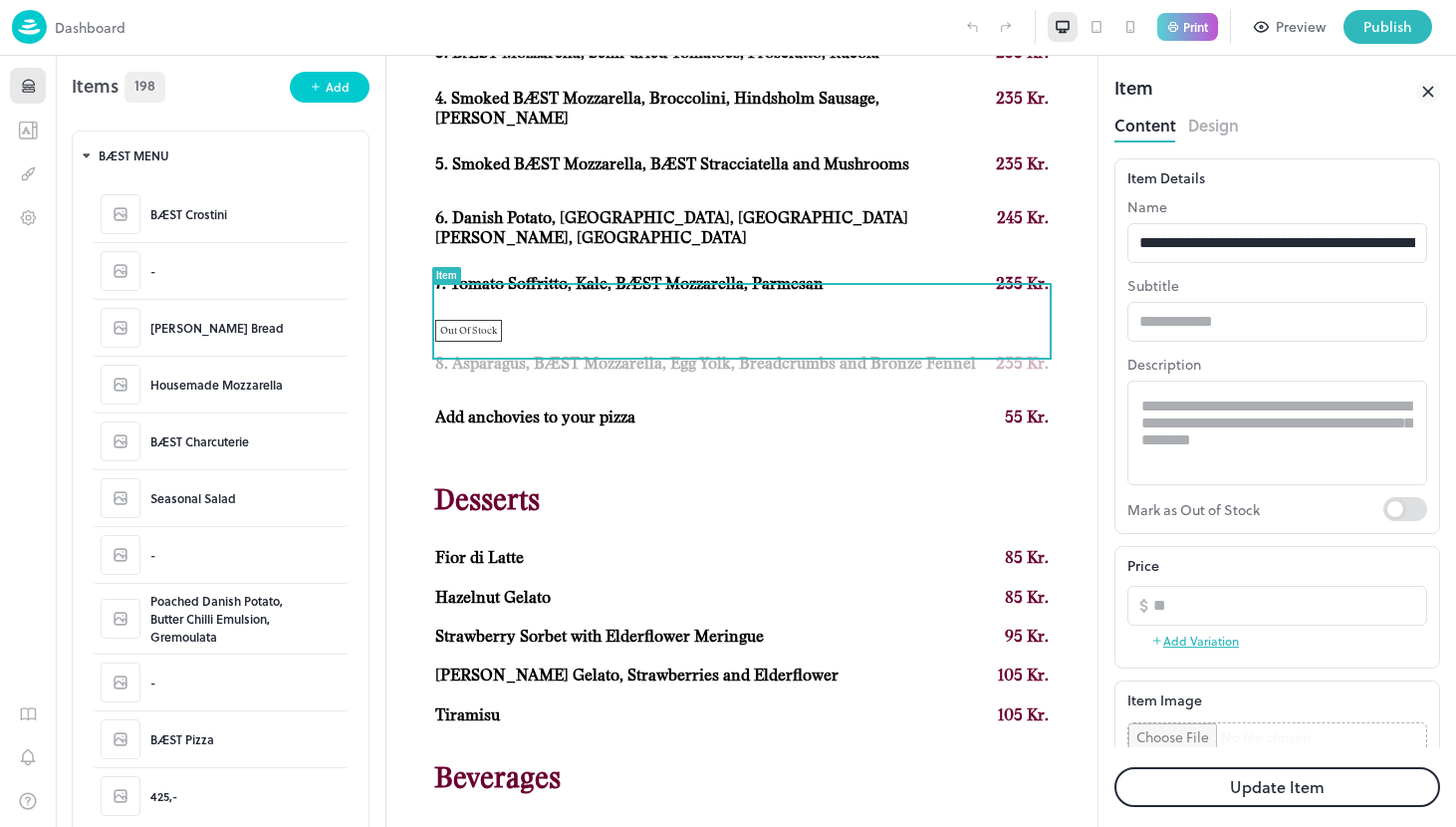 click on "Update Item" at bounding box center [1277, 787] 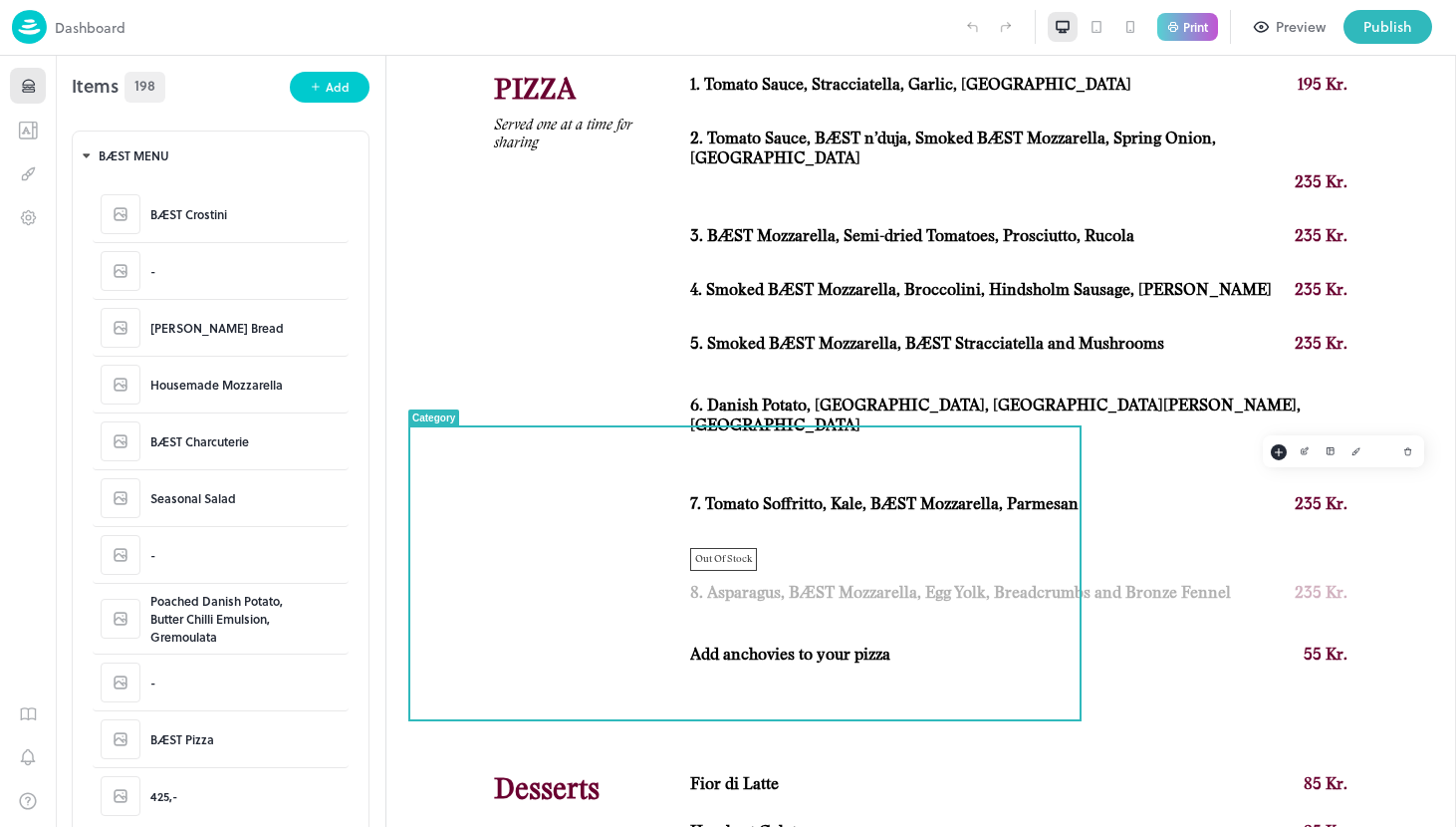 scroll, scrollTop: 1619, scrollLeft: 0, axis: vertical 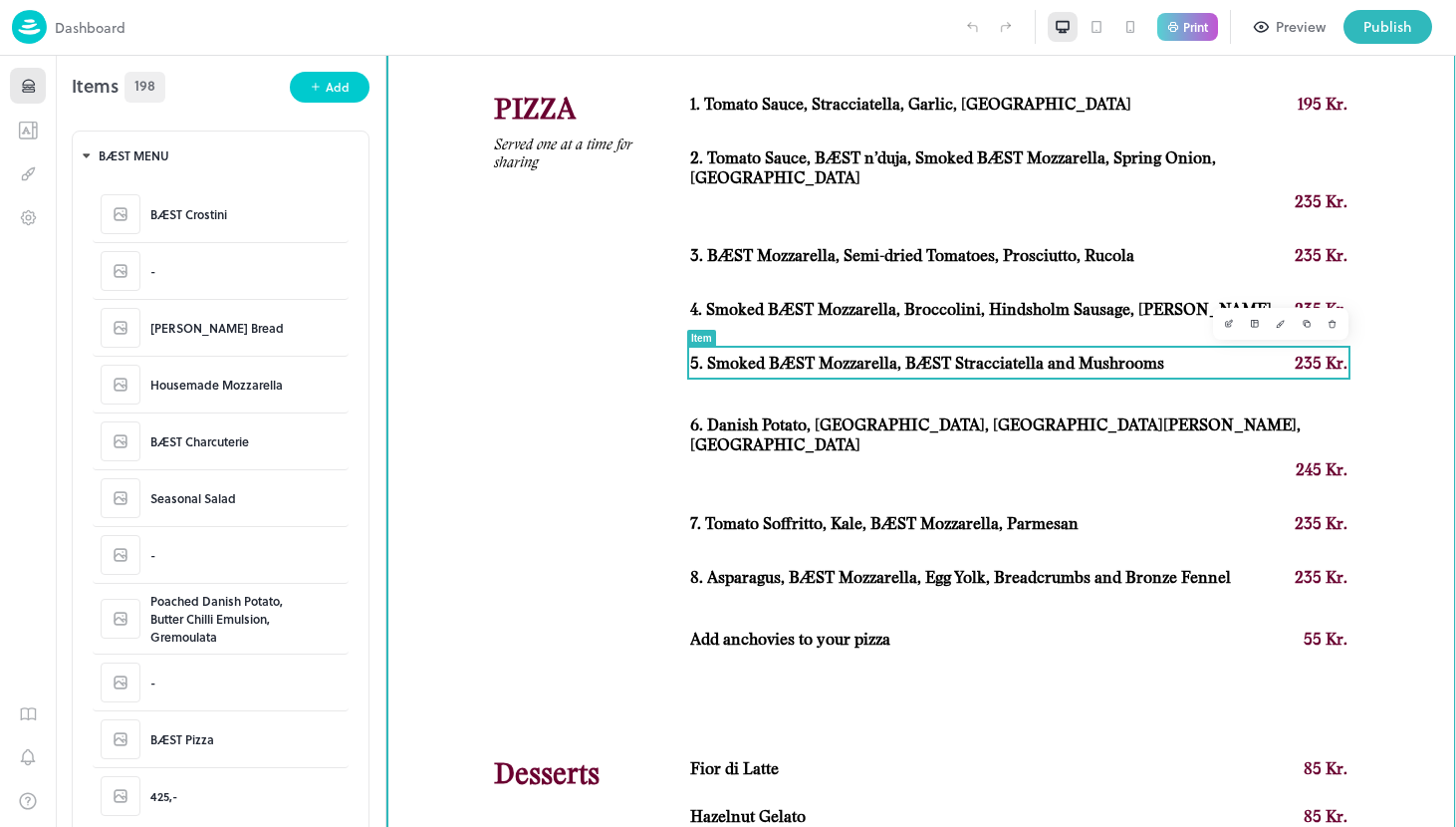 click on "6. Danish Potato, BÆST Mozzarella, BÆST Lardo, Basil Pesto, Elderberries  245 Kr." at bounding box center [1019, 451] 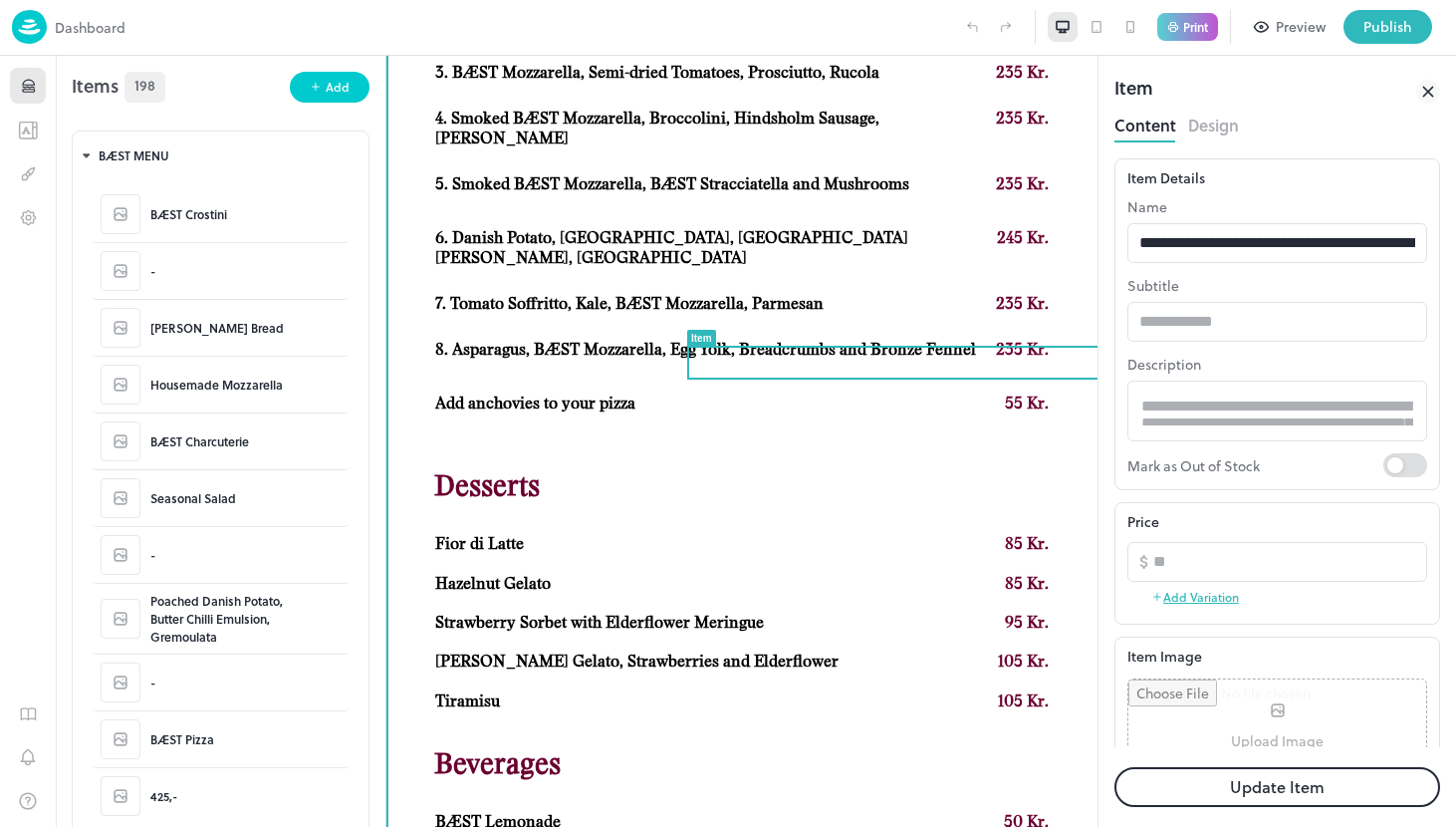 scroll, scrollTop: 1640, scrollLeft: 0, axis: vertical 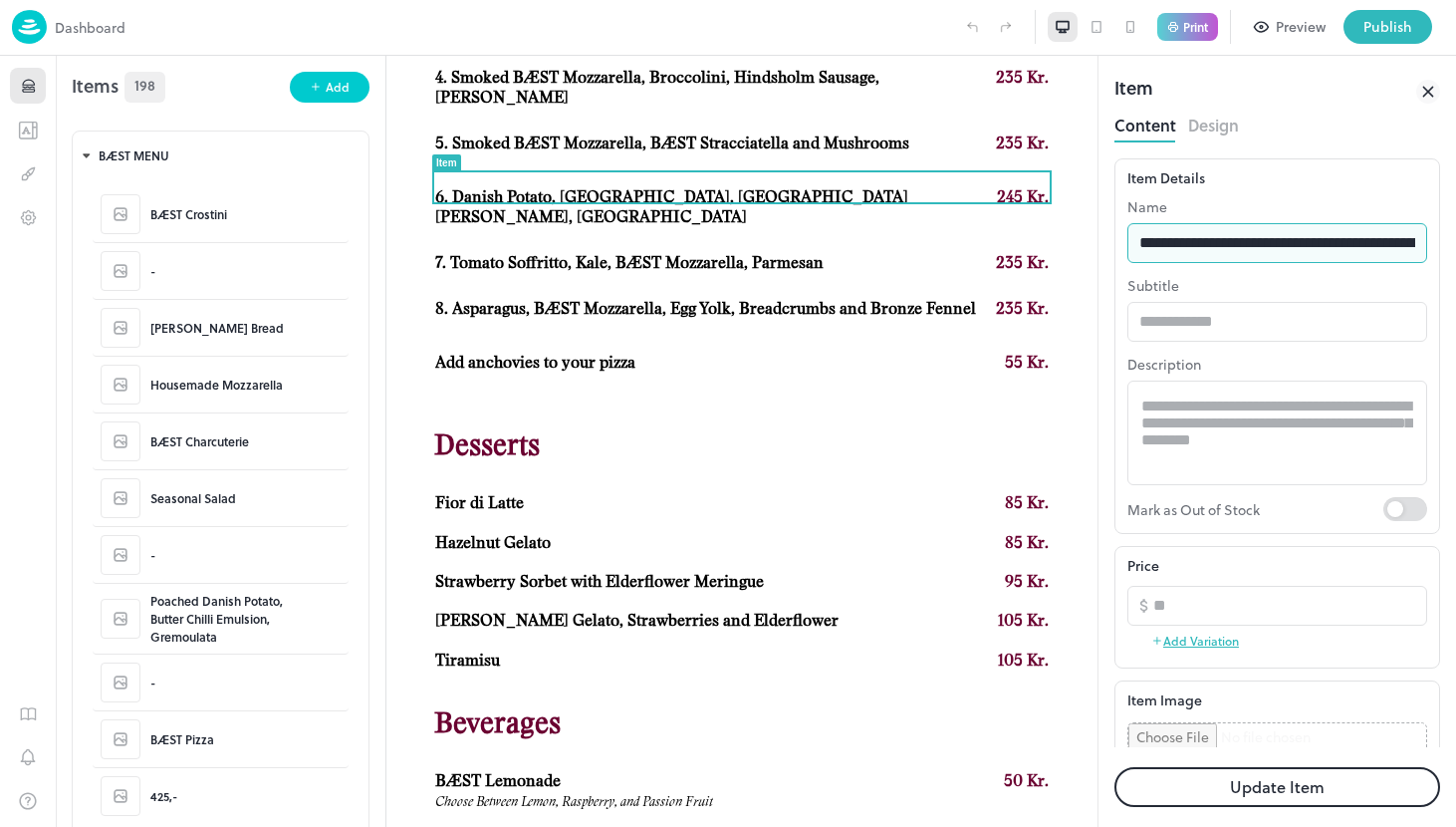 drag, startPoint x: 1258, startPoint y: 249, endPoint x: 1118, endPoint y: 251, distance: 140.01428 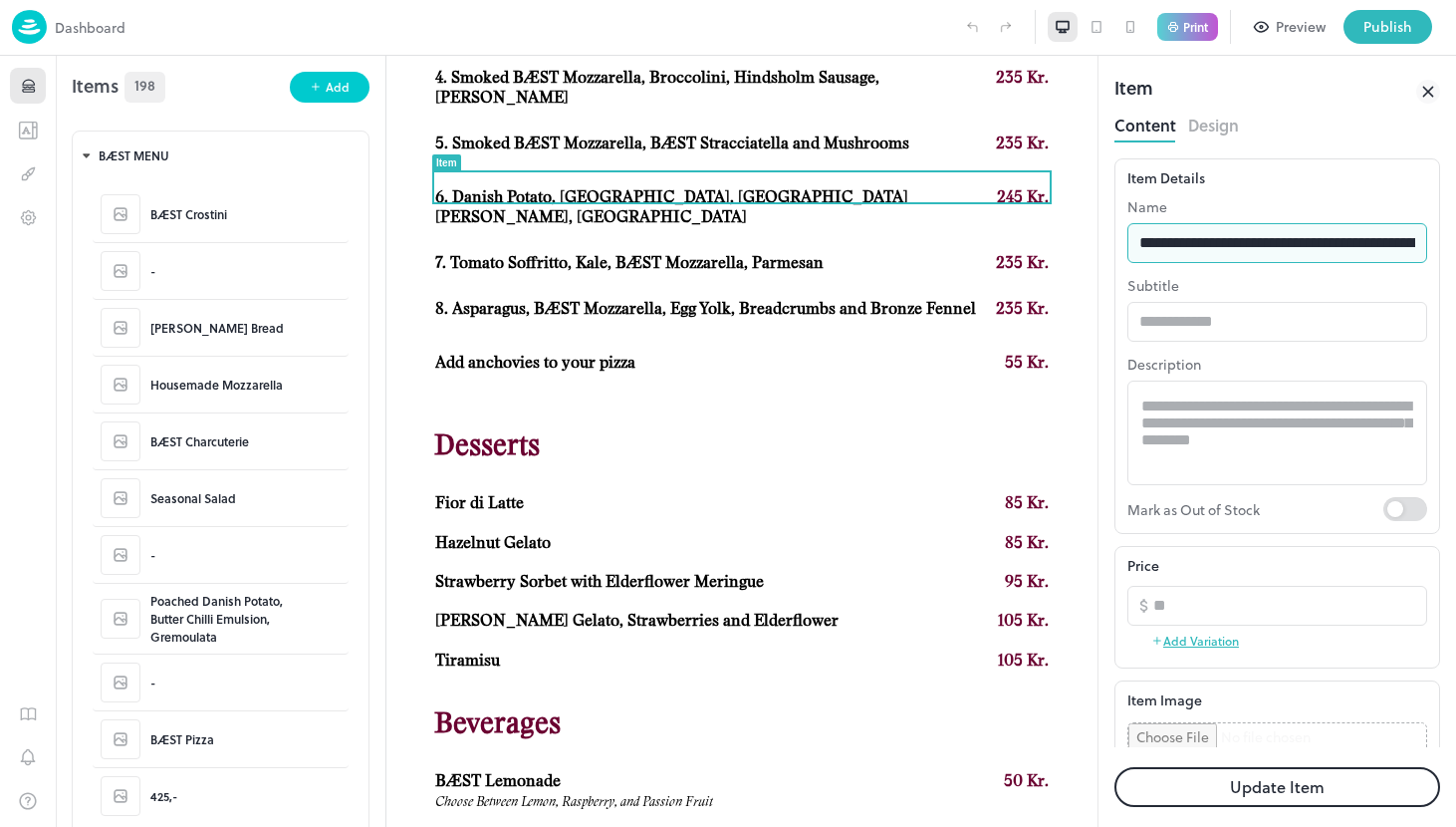drag, startPoint x: 1257, startPoint y: 246, endPoint x: 1160, endPoint y: 249, distance: 97.04638 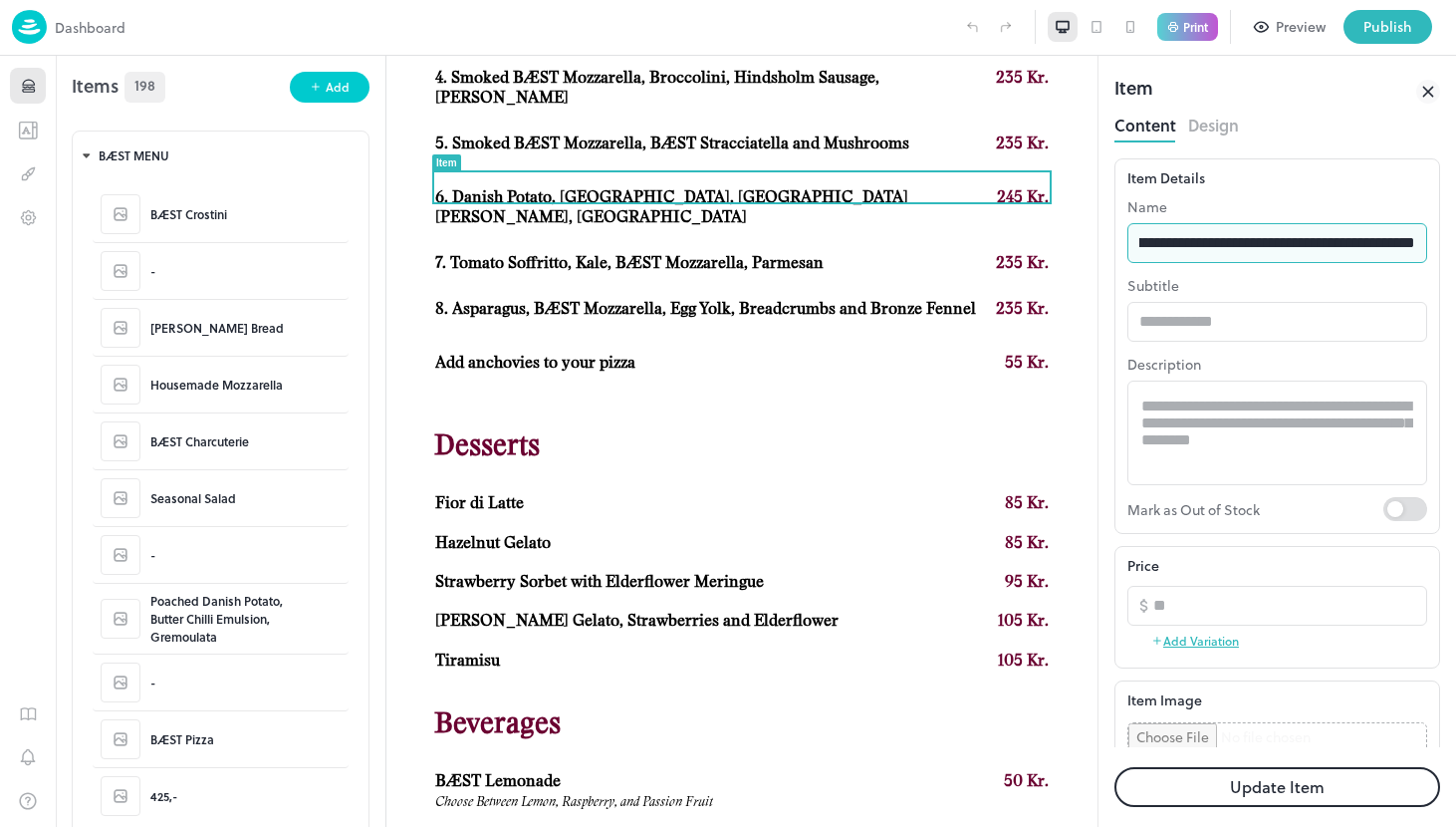 scroll, scrollTop: 0, scrollLeft: 187, axis: horizontal 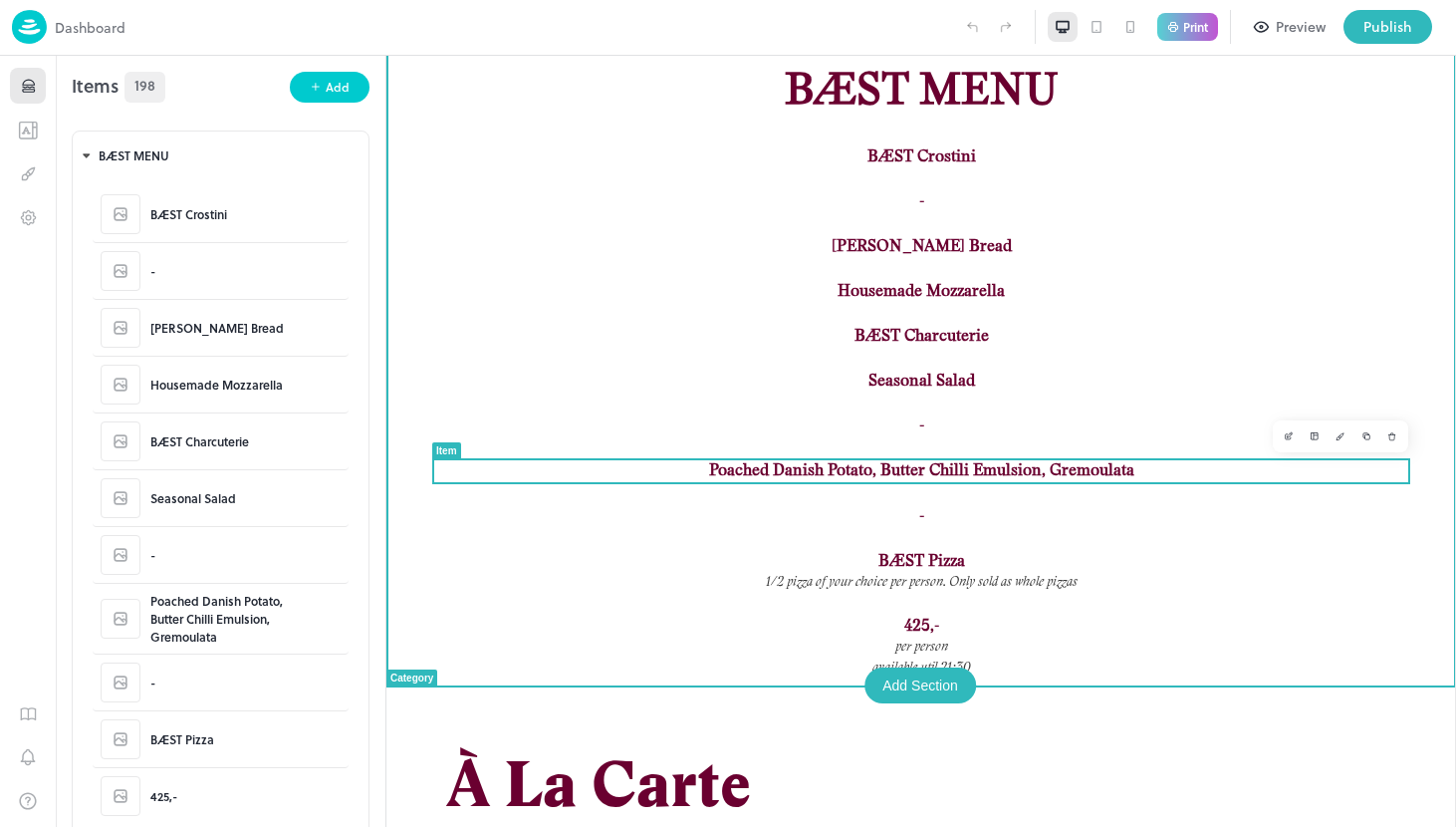 click on "Poached Danish Potato, Butter Chilli Emulsion, Gremoulata" at bounding box center (921, 470) 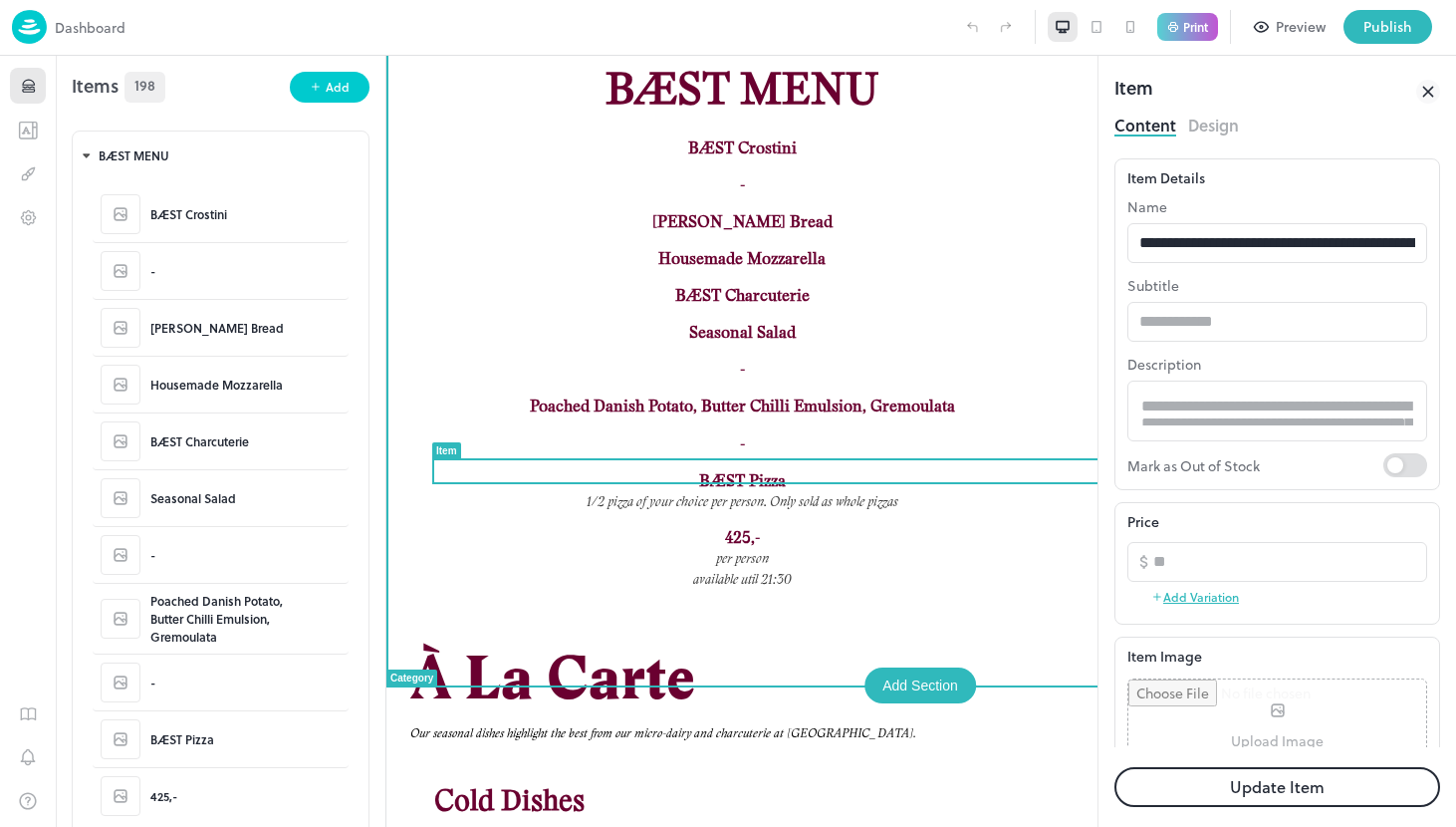 scroll, scrollTop: 0, scrollLeft: 0, axis: both 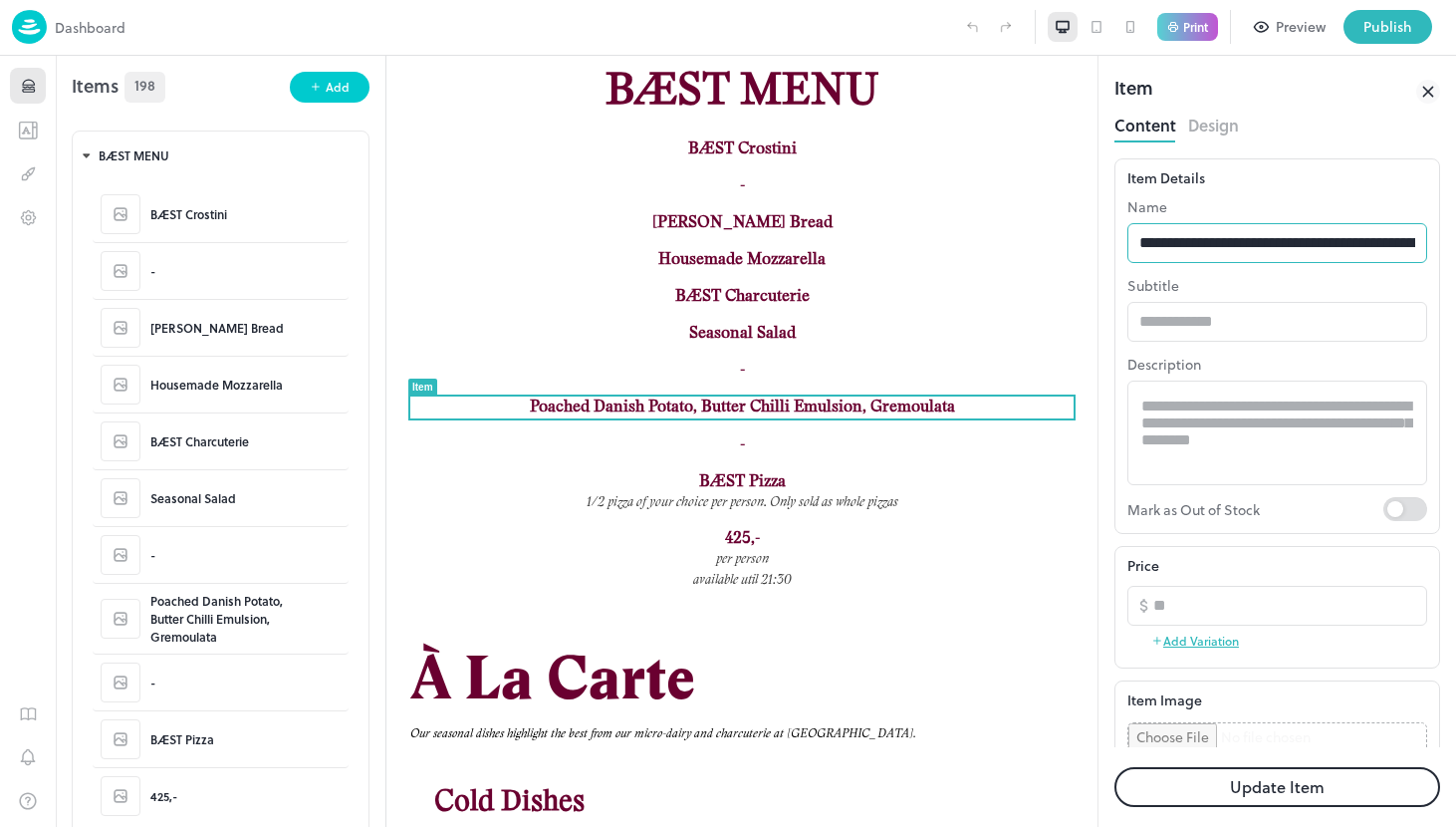 click on "**********" at bounding box center (1277, 243) 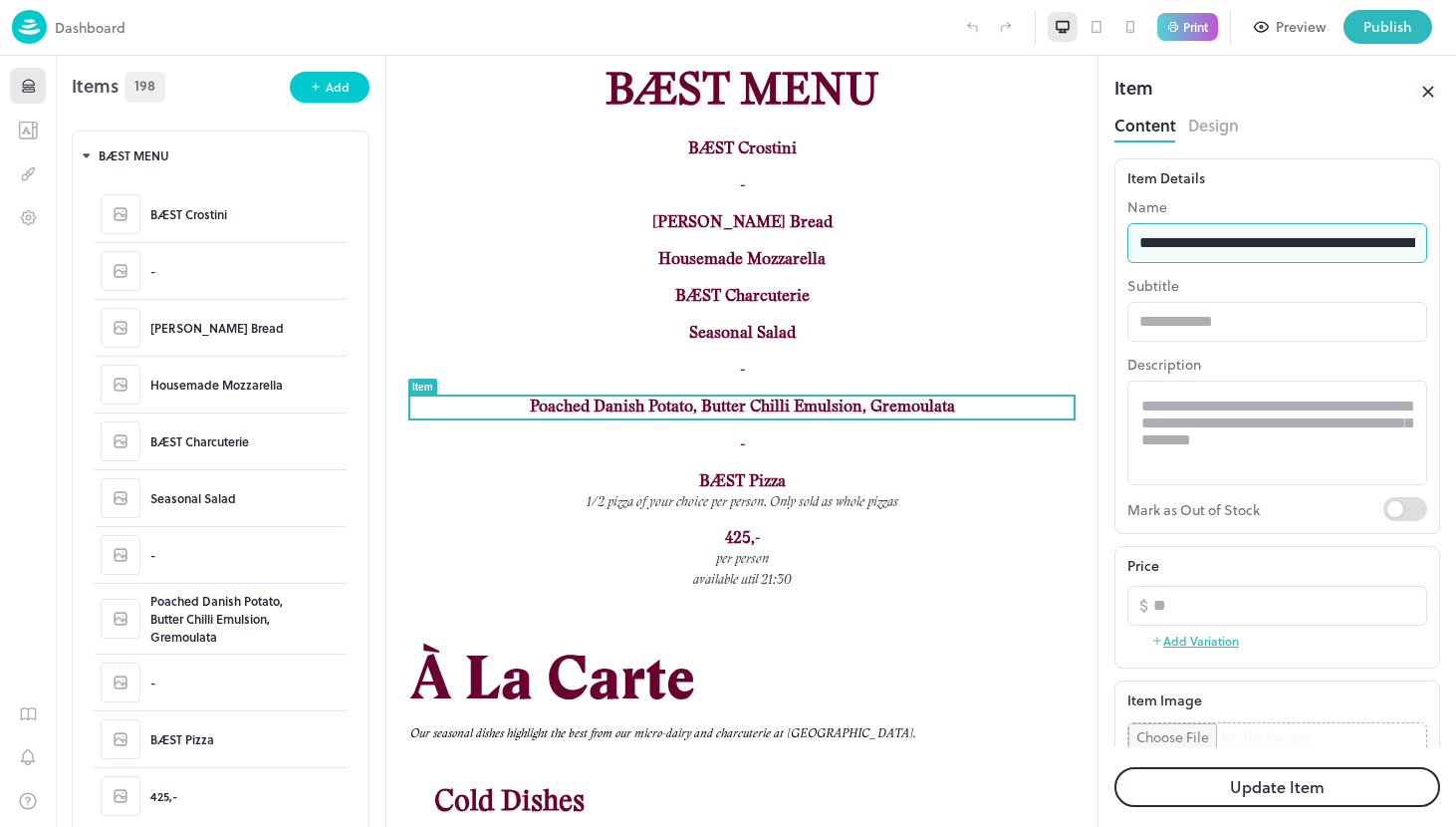 click on "**********" at bounding box center [1277, 243] 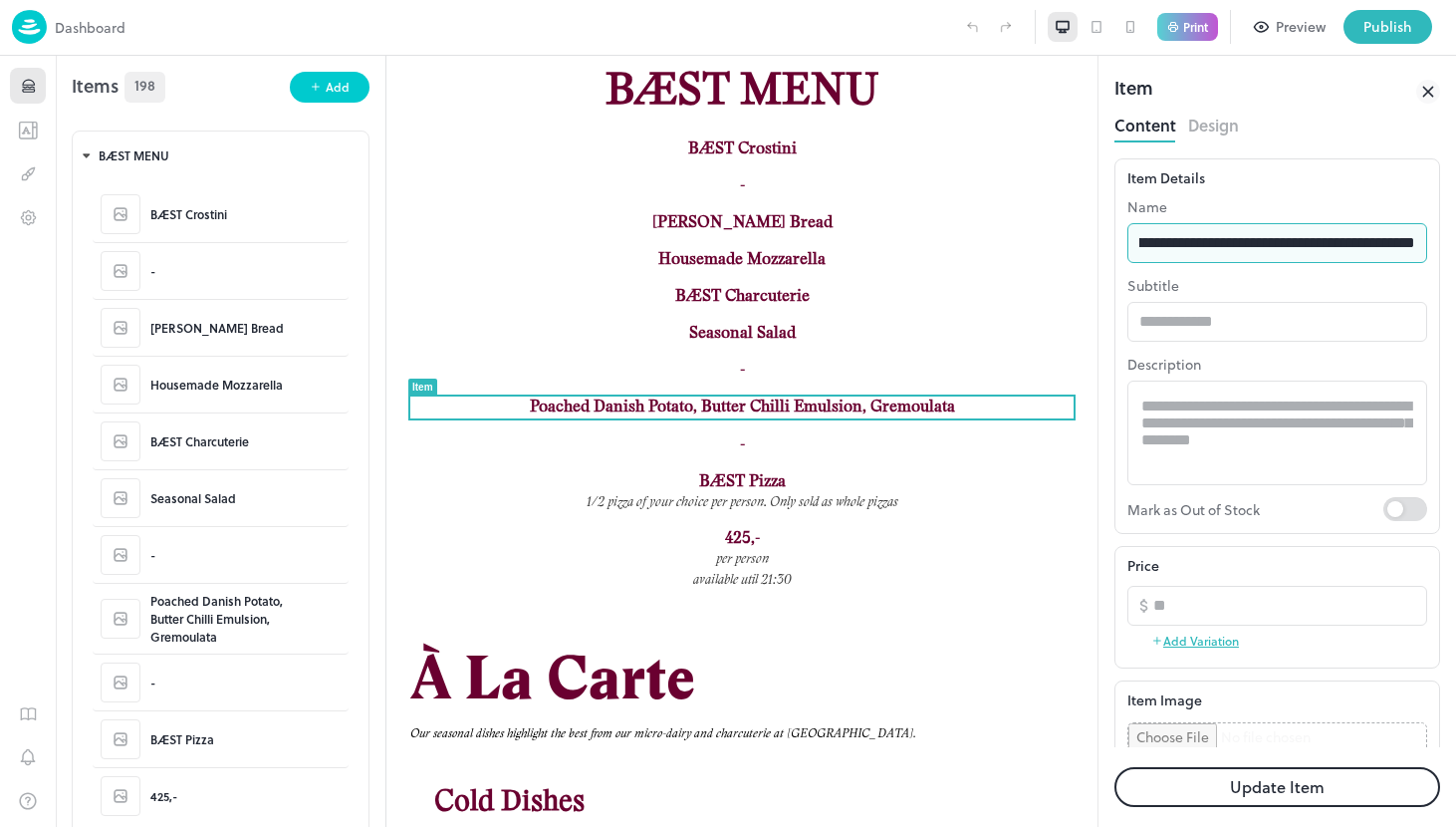 scroll, scrollTop: 0, scrollLeft: 170, axis: horizontal 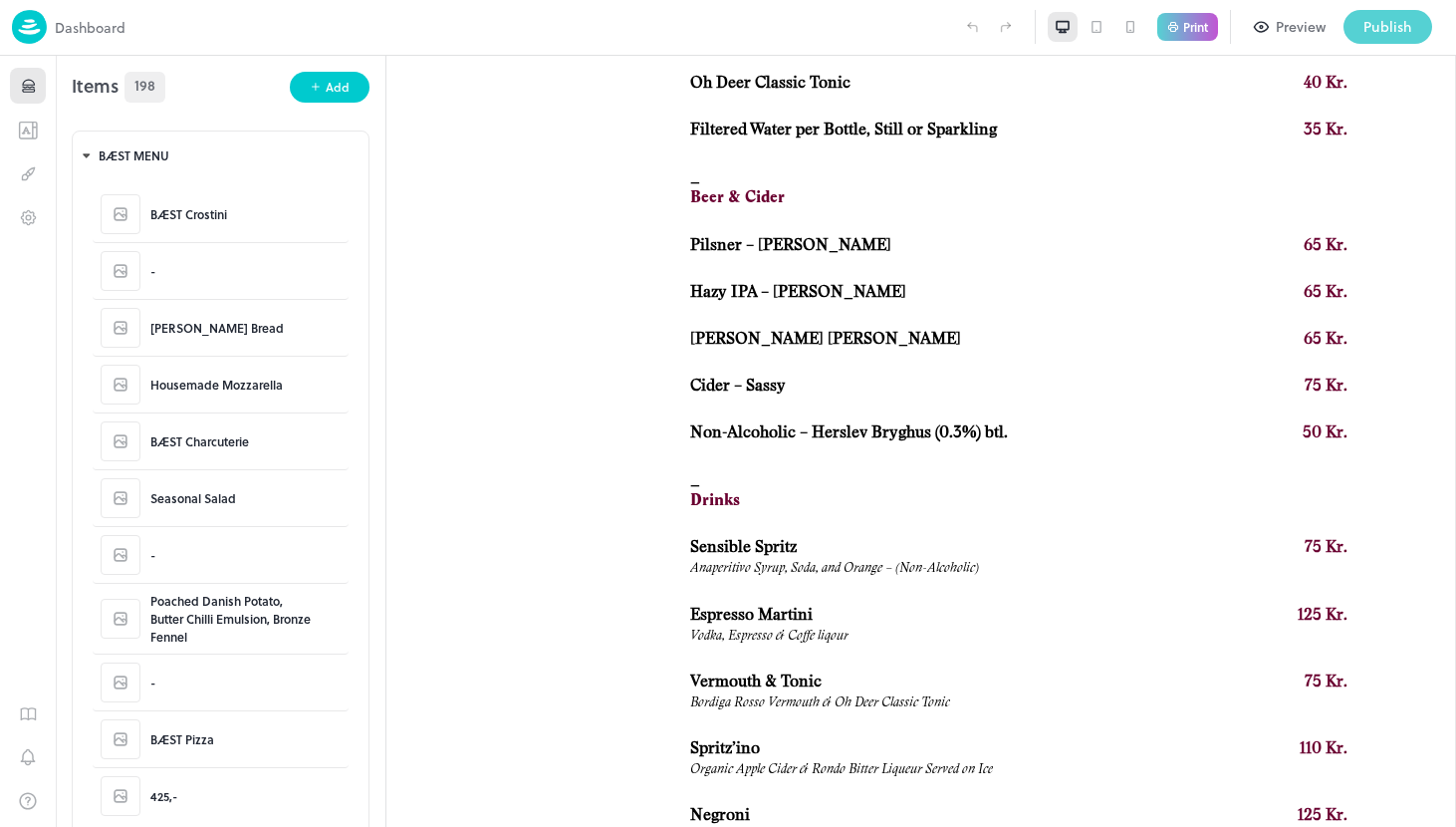 click on "Publish" at bounding box center [1387, 27] 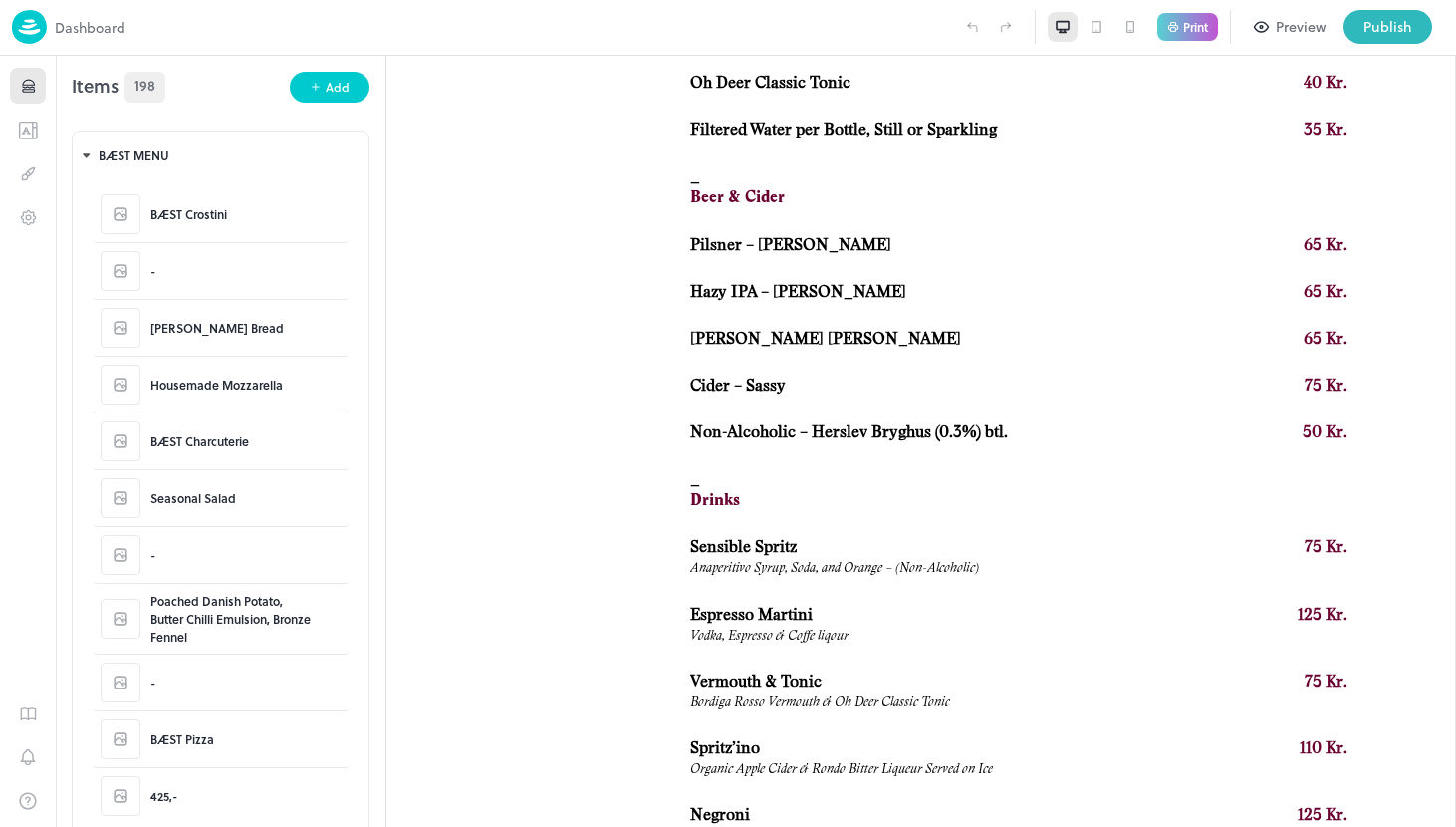 click on "Go to Dashboard" at bounding box center [518, 1439] 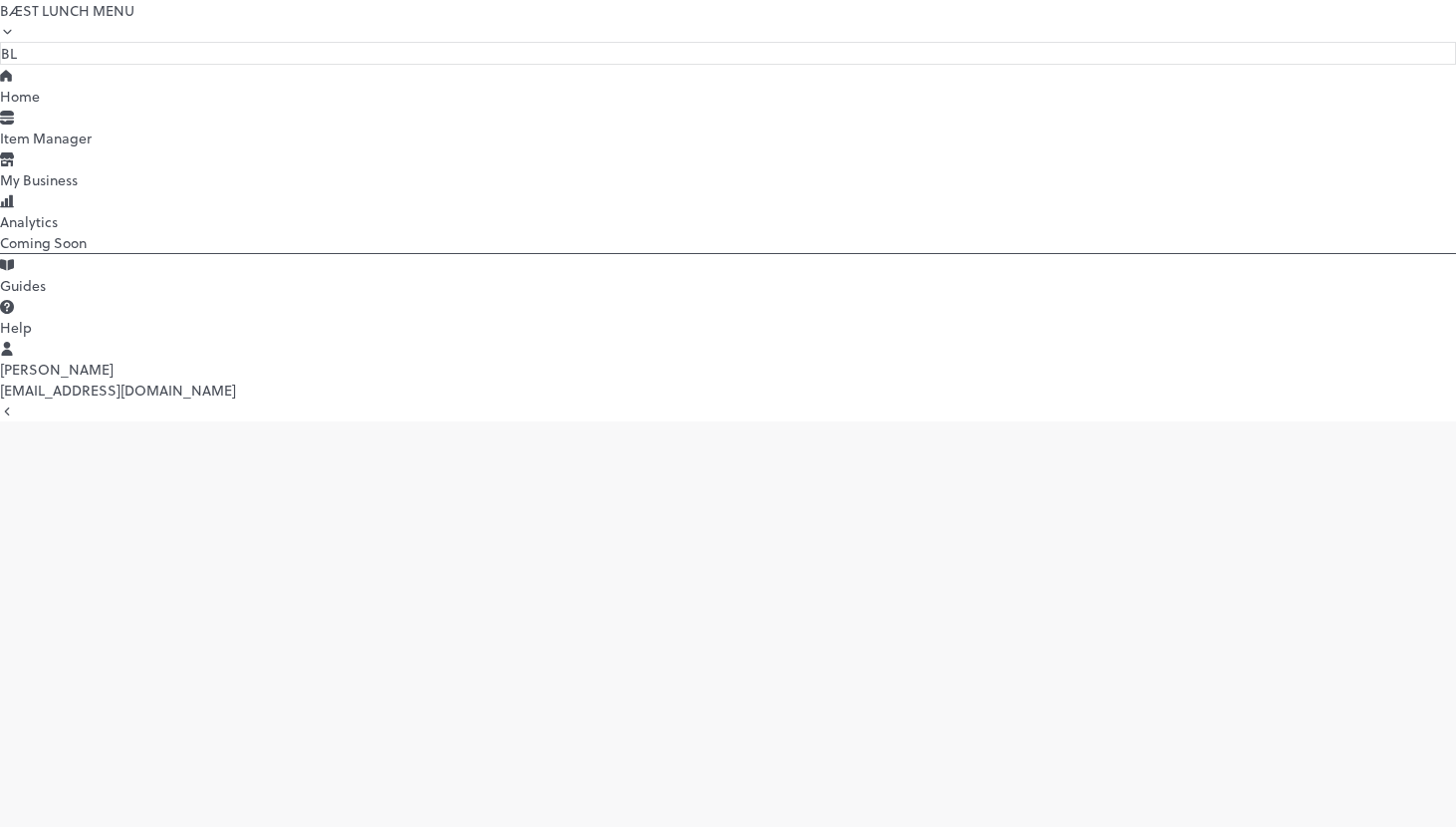 click on "Home" at bounding box center (728, 96) 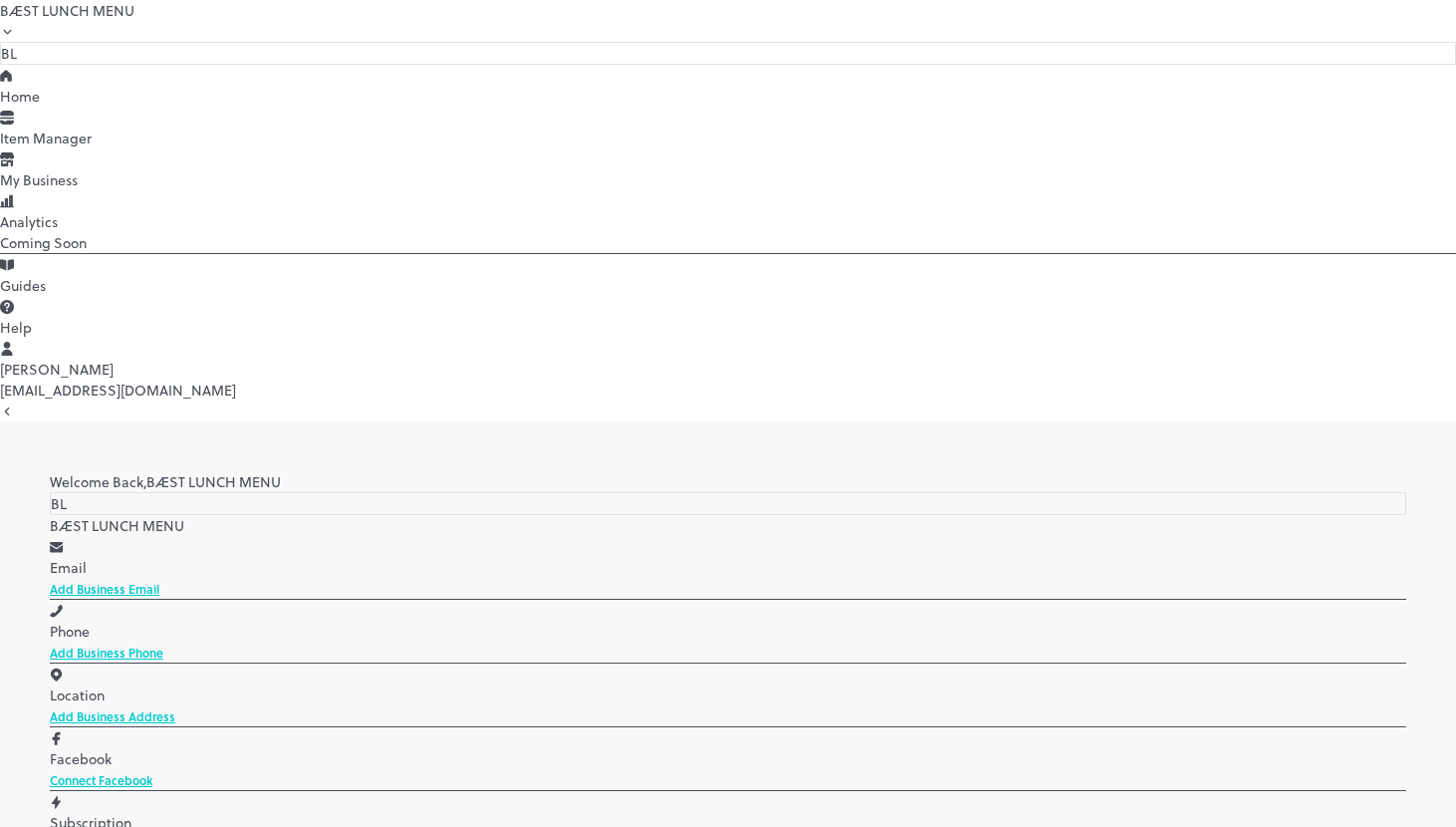 click on "À La C" at bounding box center [728, 4423] 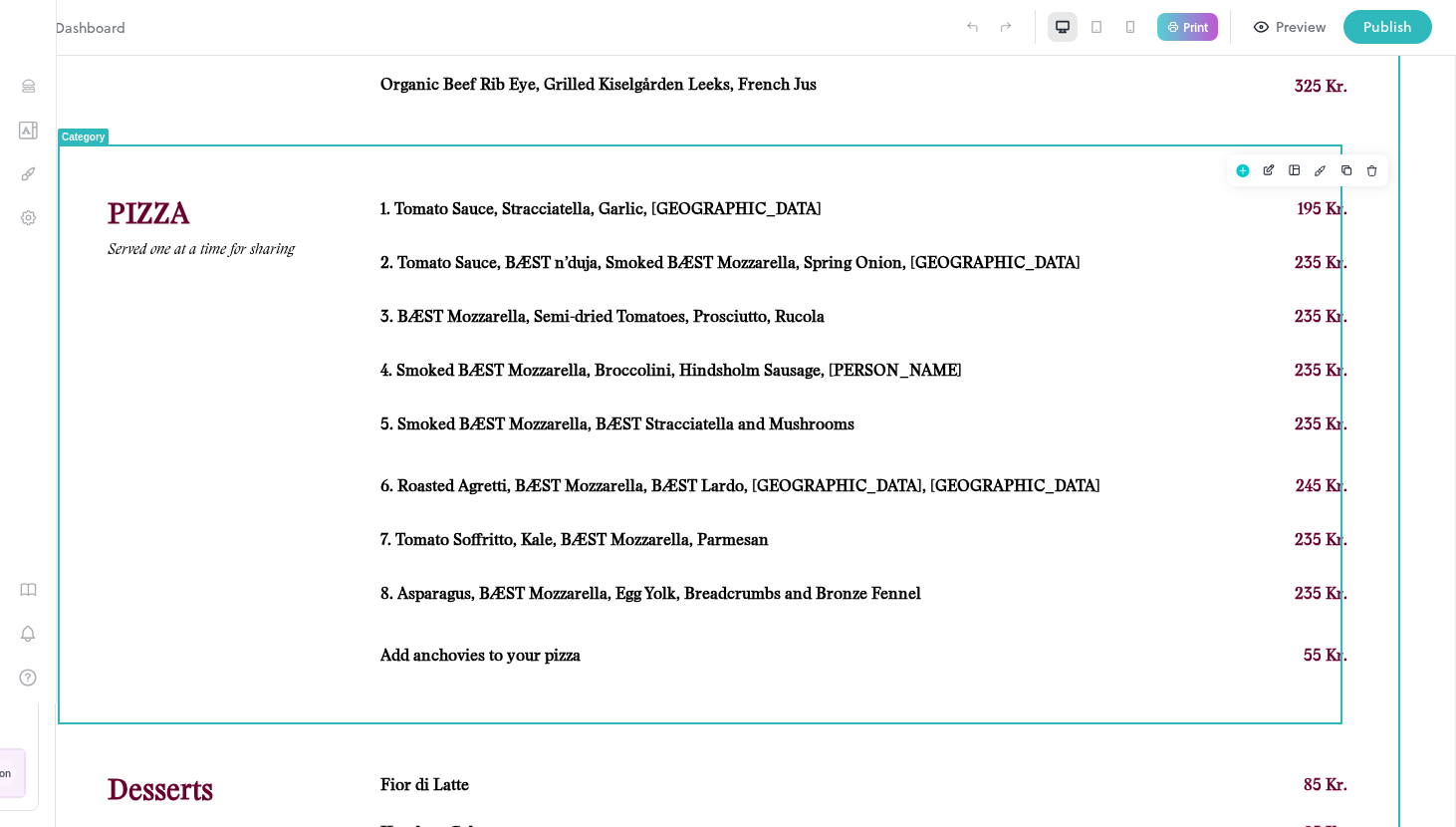 scroll, scrollTop: 1496, scrollLeft: 0, axis: vertical 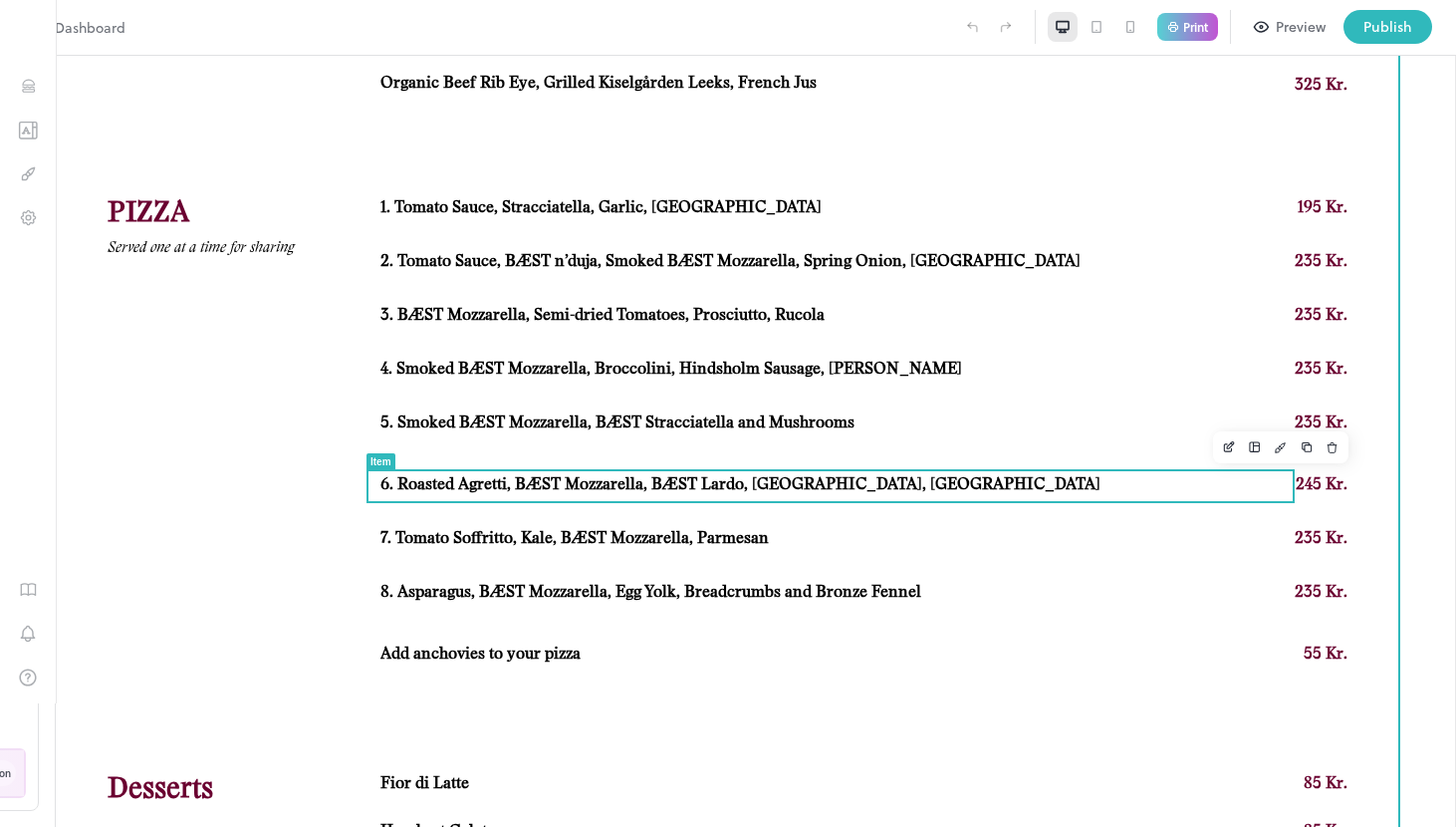 click on "6. Roasted Agretti, BÆST Mozzarella, BÆST Lardo, Citronette, Fennel" at bounding box center (740, 484) 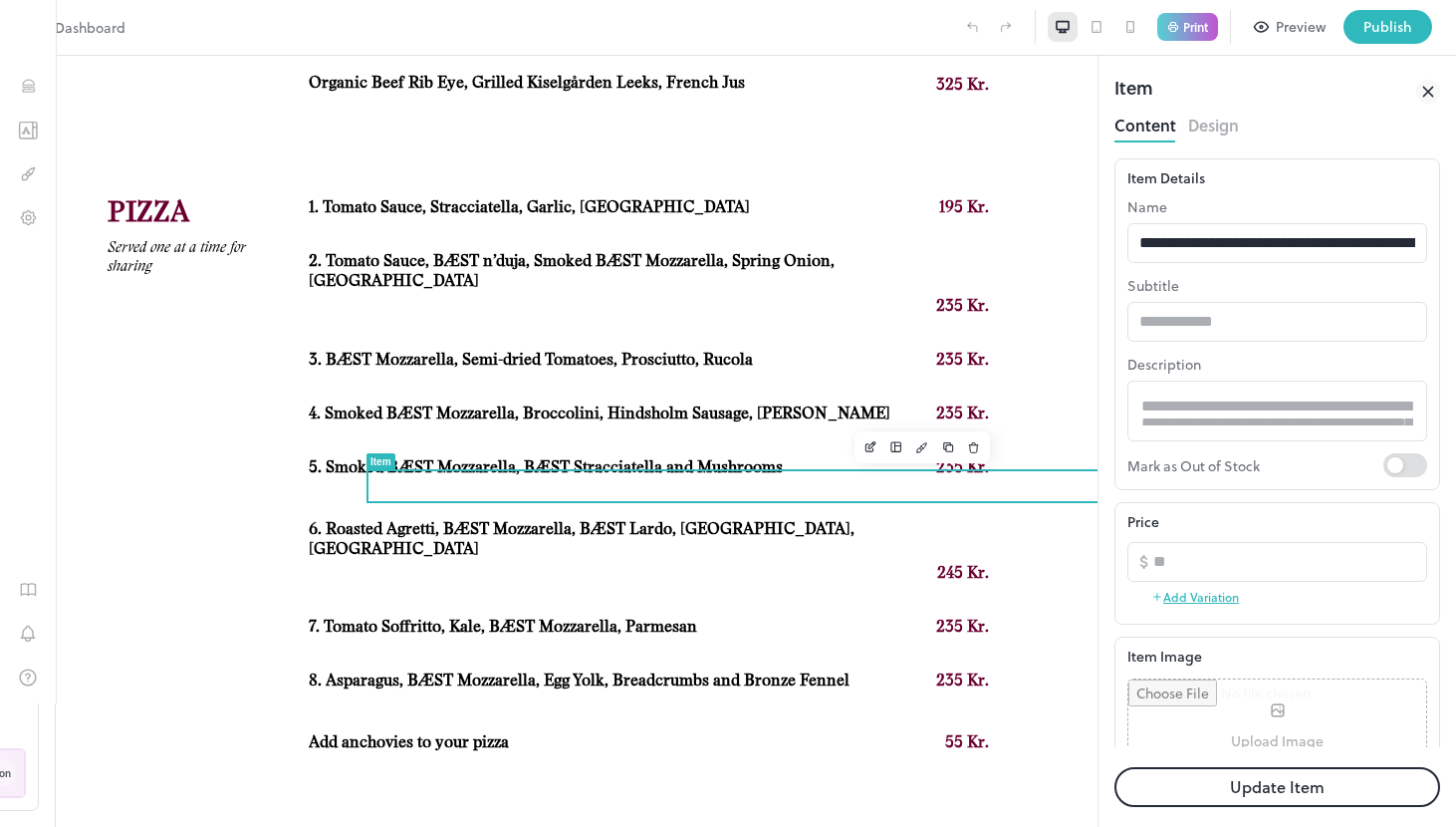 scroll, scrollTop: 0, scrollLeft: 0, axis: both 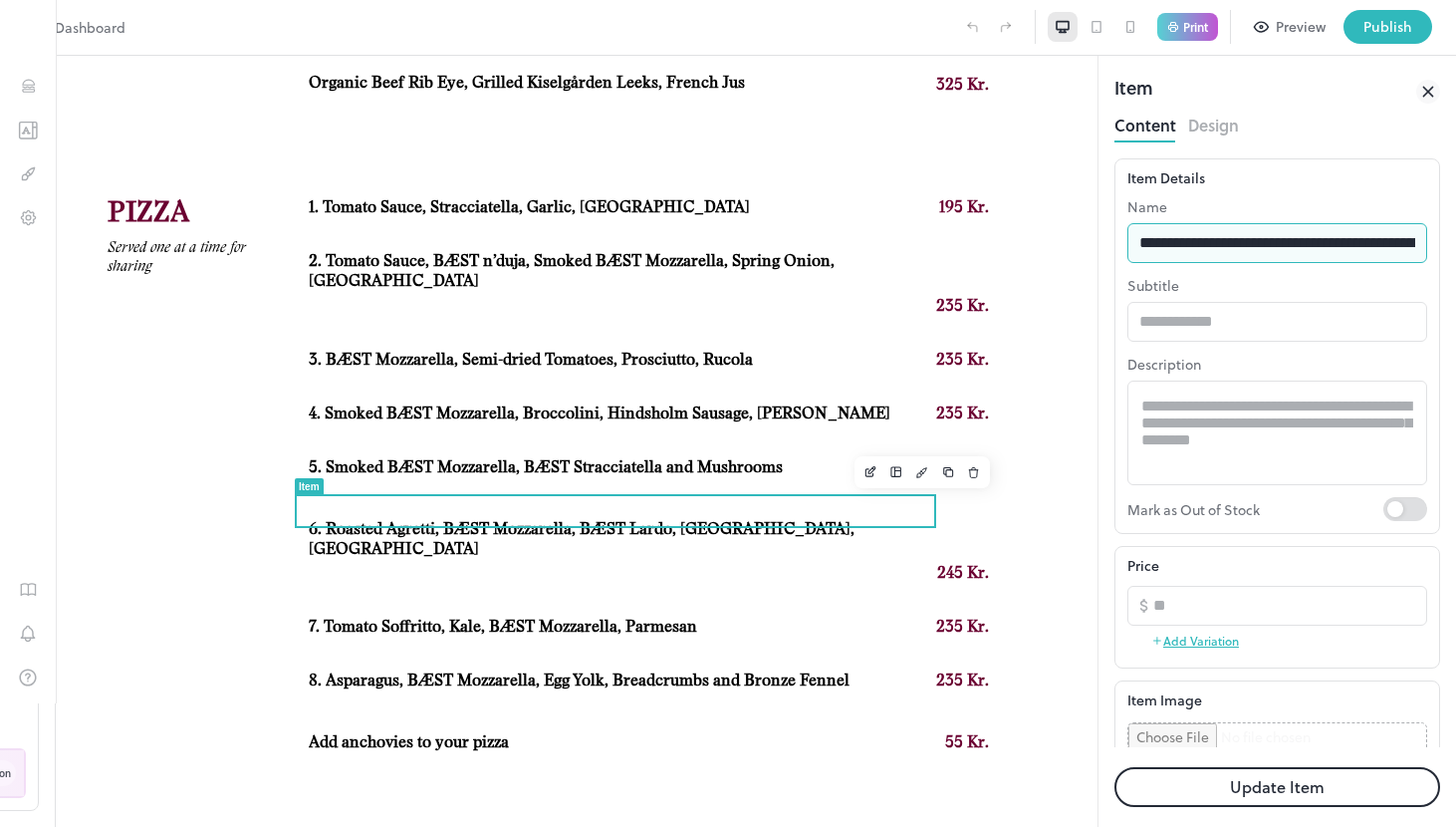 drag, startPoint x: 1271, startPoint y: 306, endPoint x: 1038, endPoint y: 258, distance: 237.89283 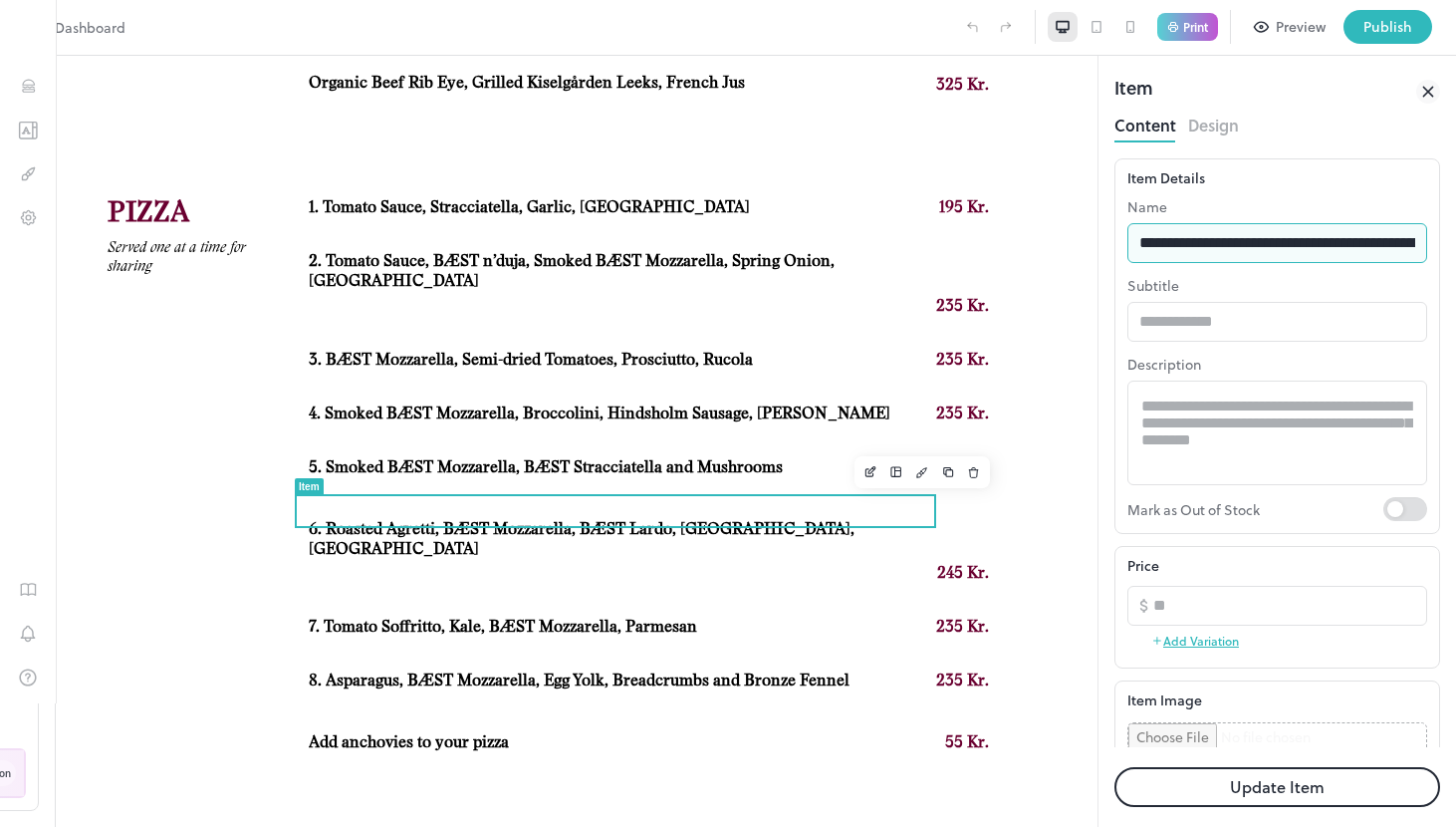 click on "**********" at bounding box center [1277, 243] 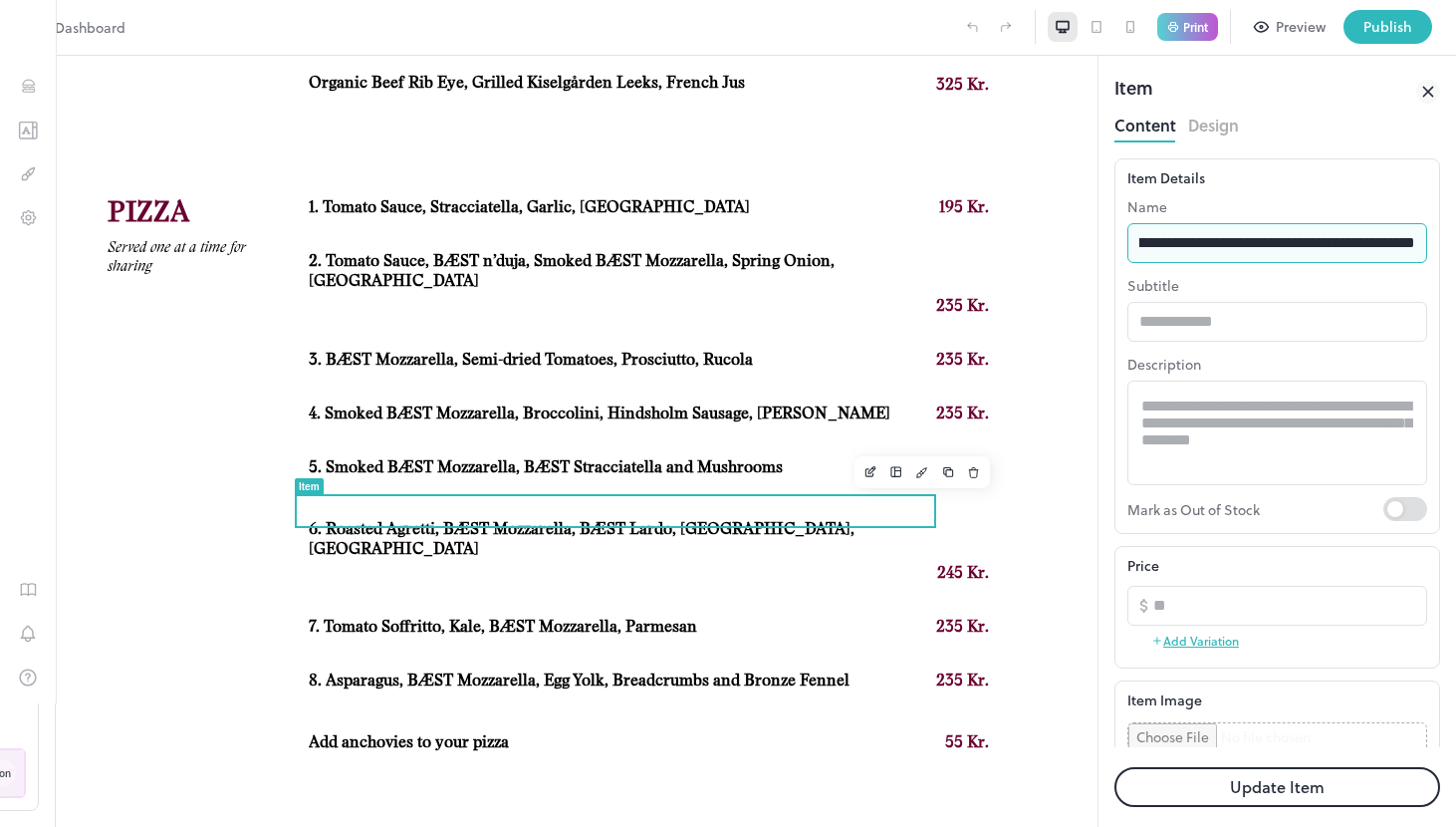 scroll, scrollTop: 0, scrollLeft: 215, axis: horizontal 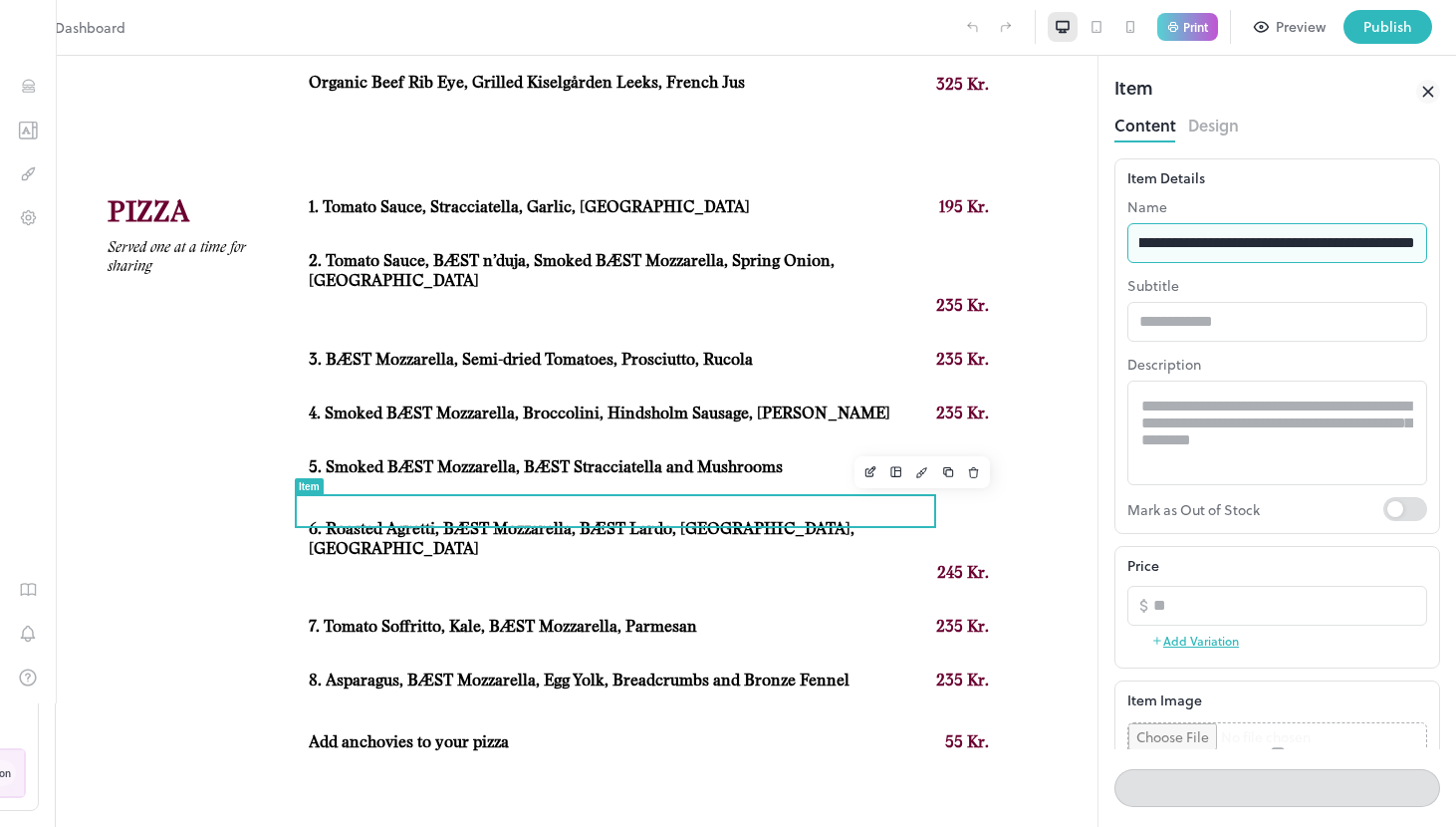 type on "**********" 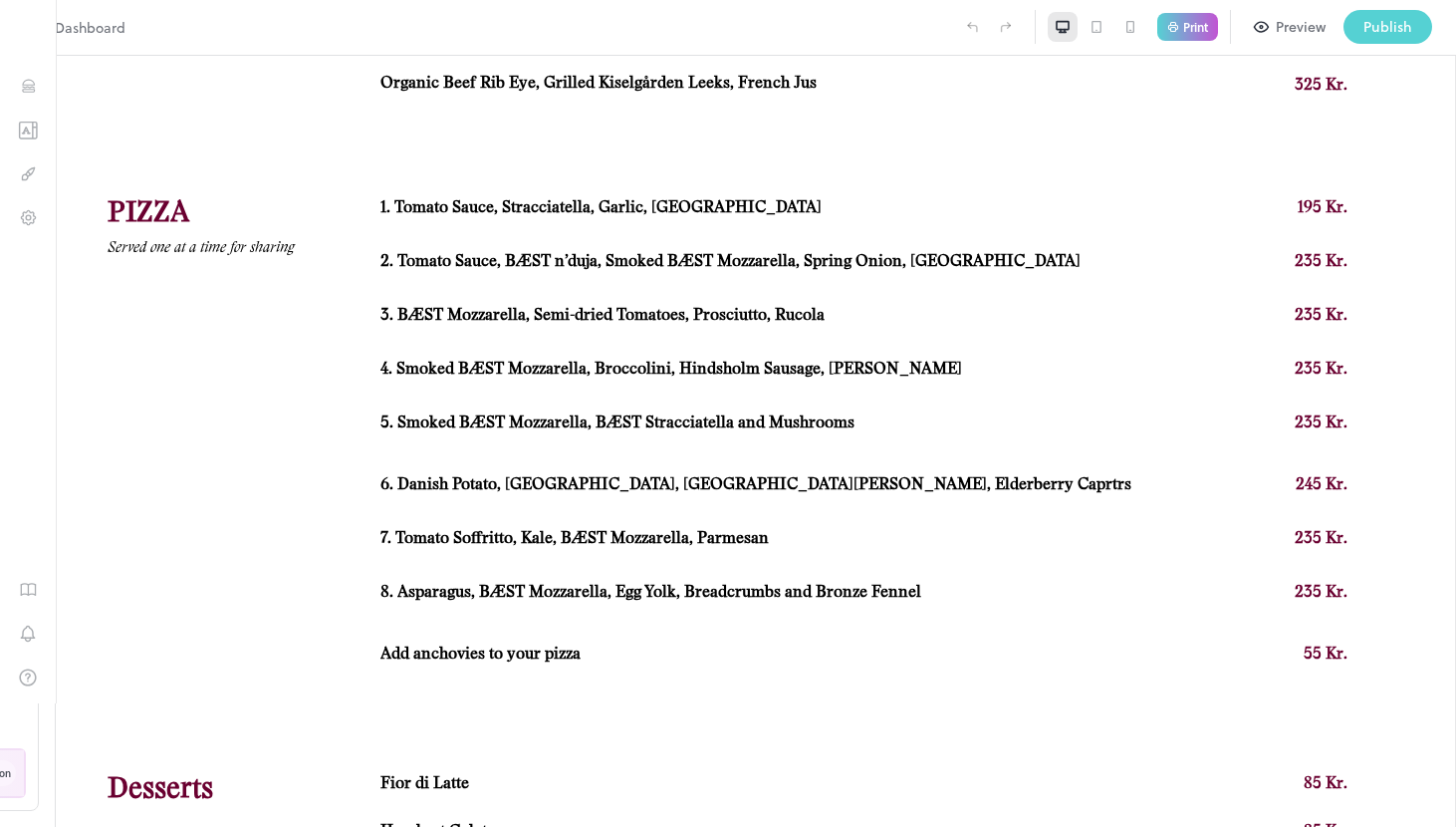 click on "Publish" at bounding box center (1387, 27) 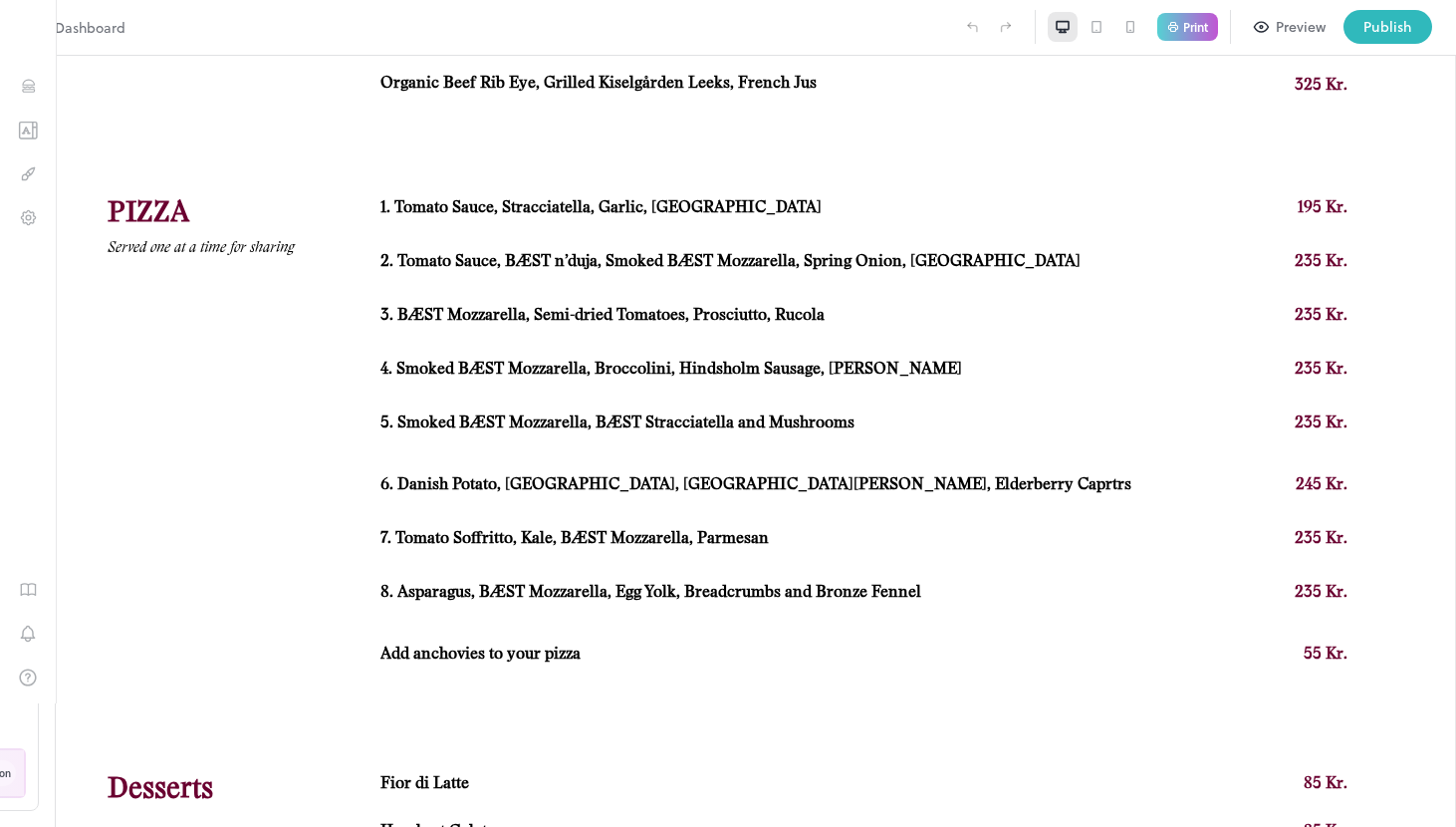 click on "Go to Dashboard" at bounding box center (518, 1439) 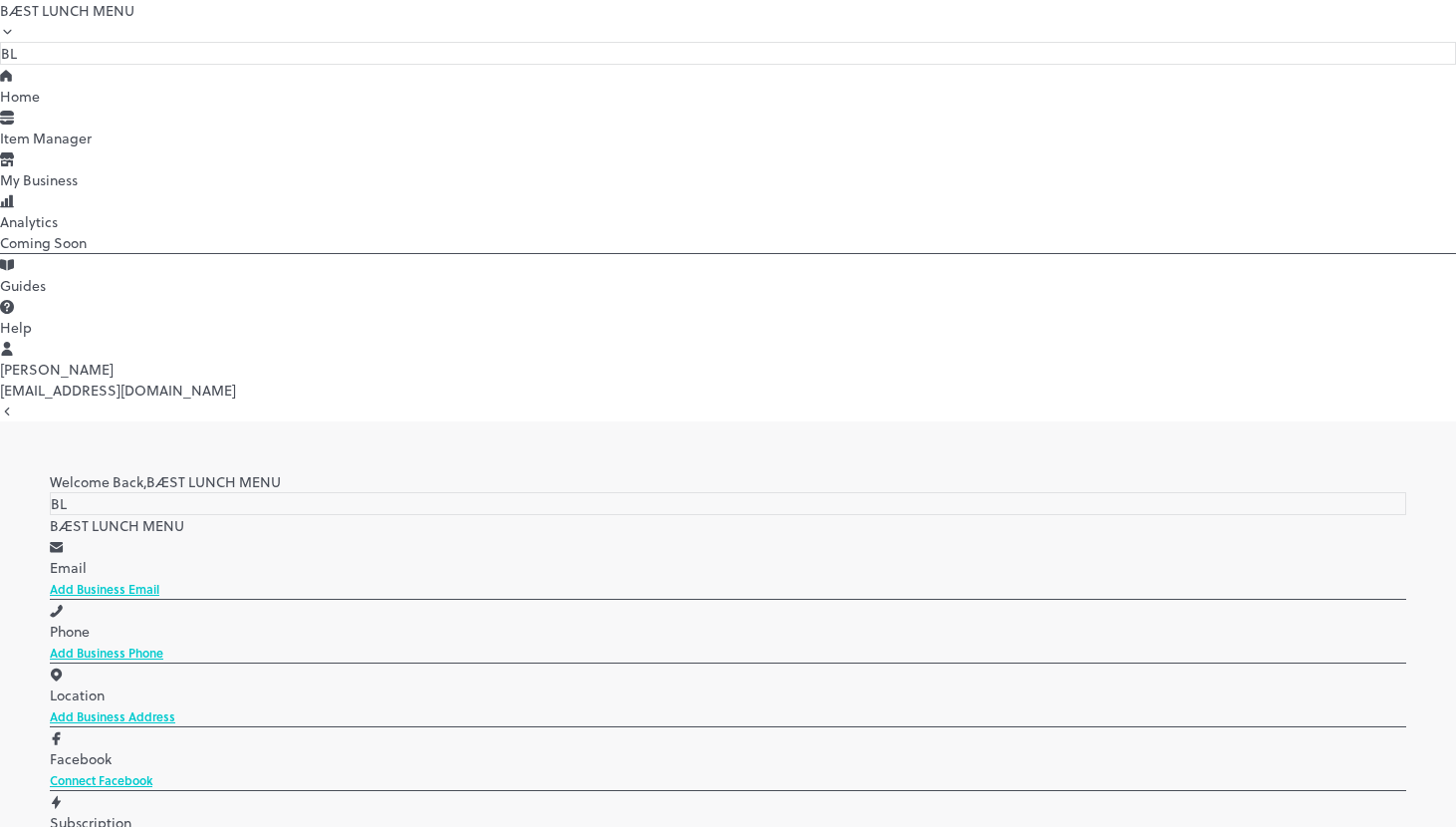 click on "À La C" at bounding box center [728, 4423] 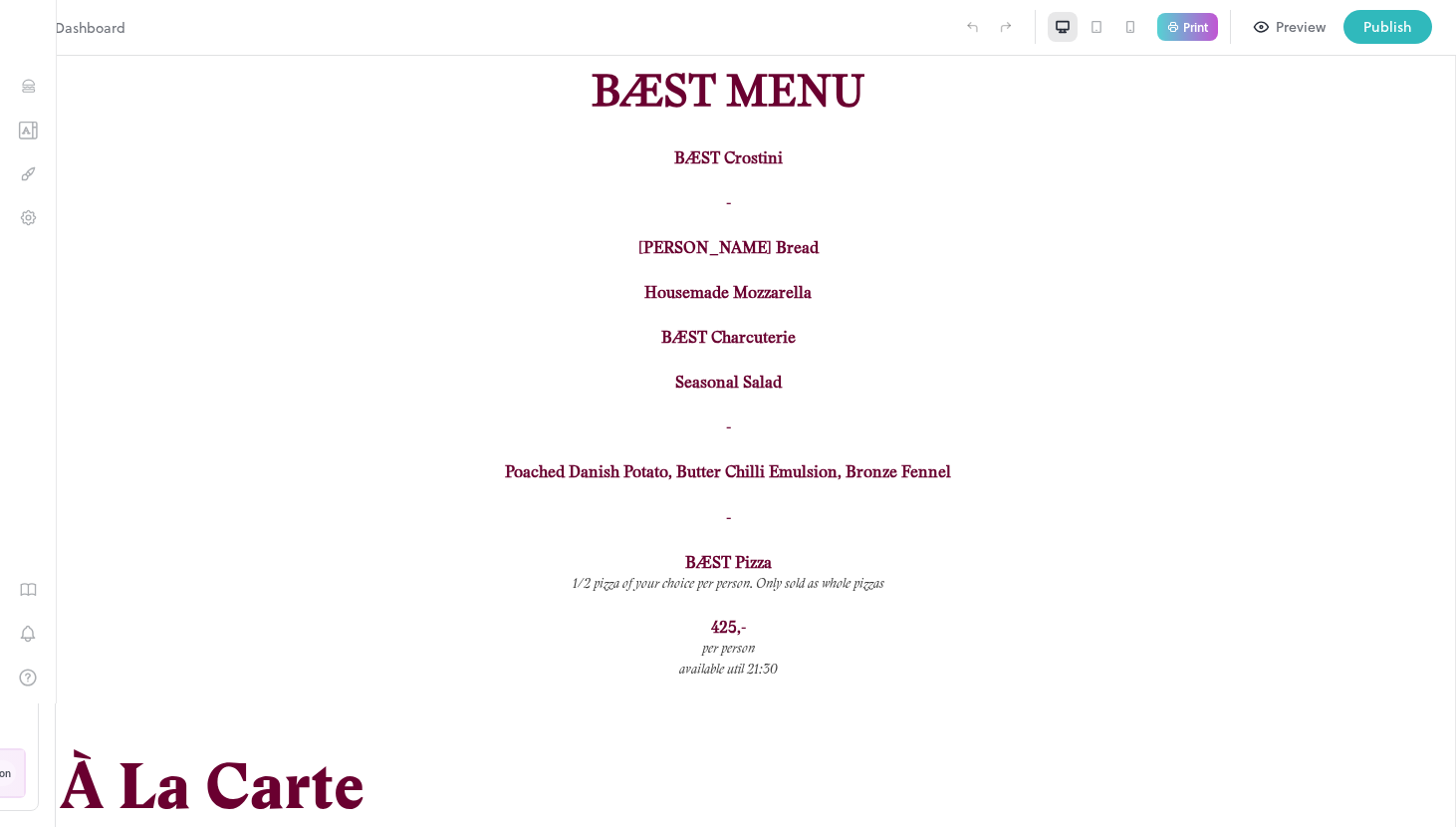 scroll, scrollTop: 0, scrollLeft: 0, axis: both 